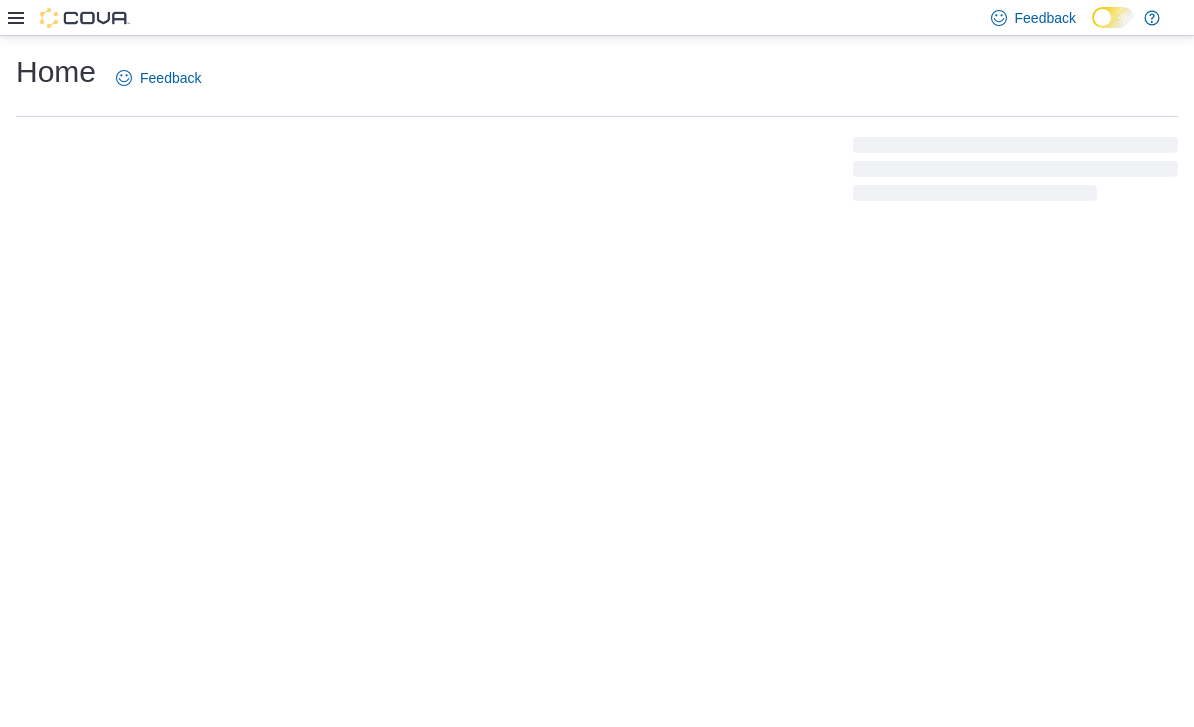 scroll, scrollTop: 0, scrollLeft: 0, axis: both 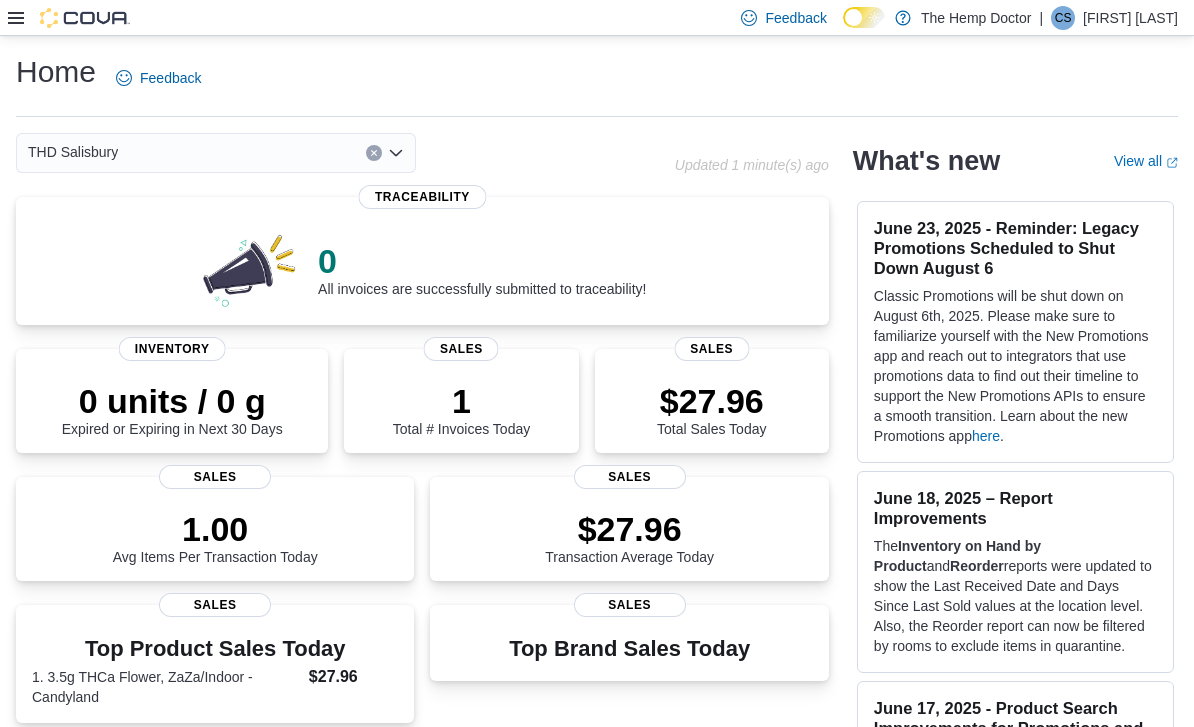 click on "THD Salisbury" at bounding box center [216, 153] 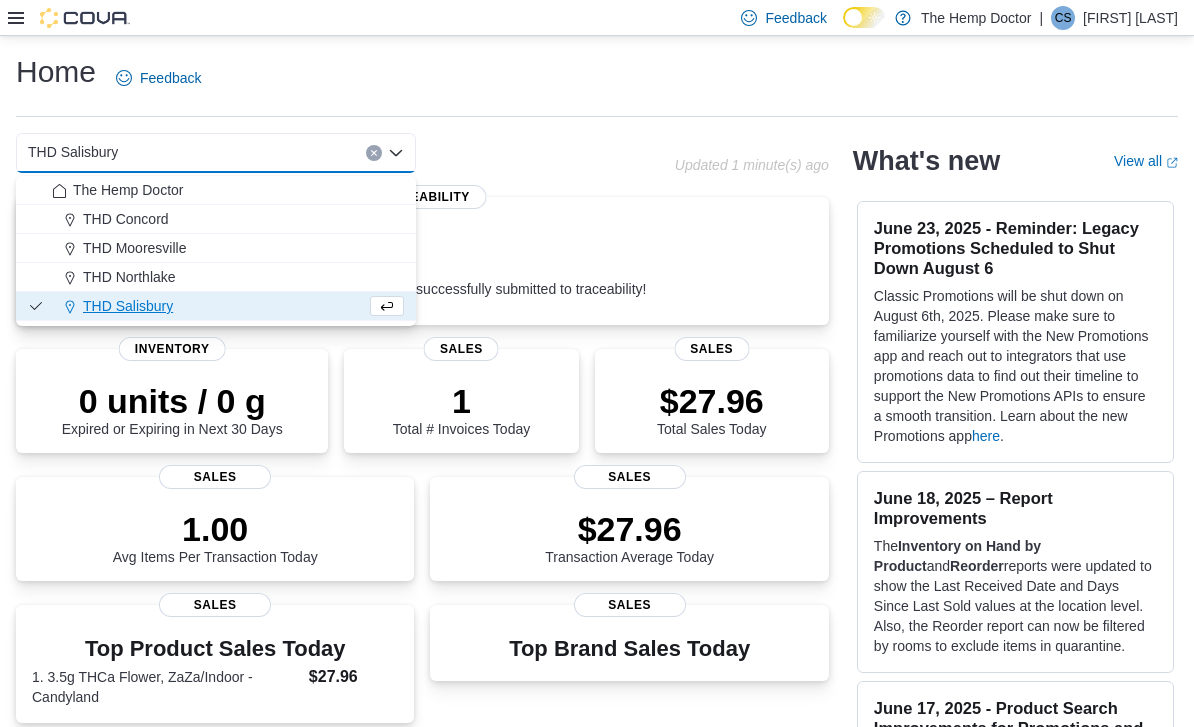 click on "THD Concord" at bounding box center [228, 219] 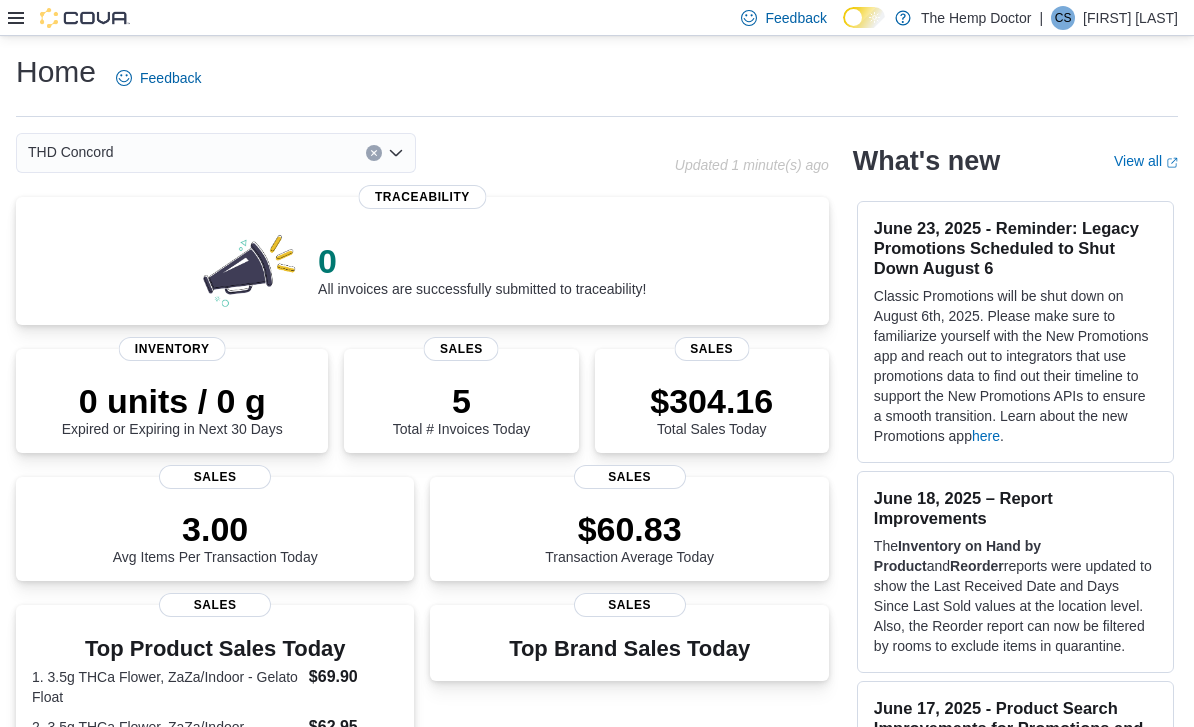 click on "THD Concord Combo box. Selected. THD Concord. Press Backspace to delete THD Concord. Combo box input. Select a Location. Type some text or, to display a list of choices, press Down Arrow. To exit the list of choices, press Escape. Updated 1 minute(s) ago" at bounding box center (422, 153) 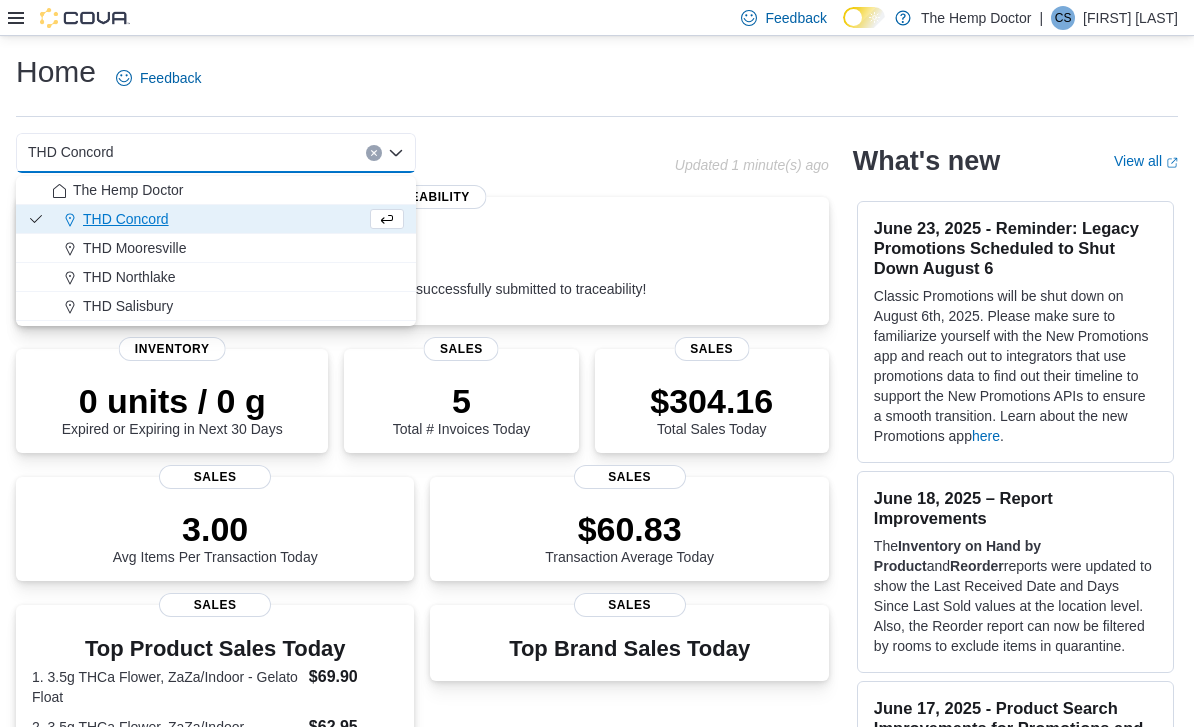 click on "THD Mooresville" at bounding box center [228, 248] 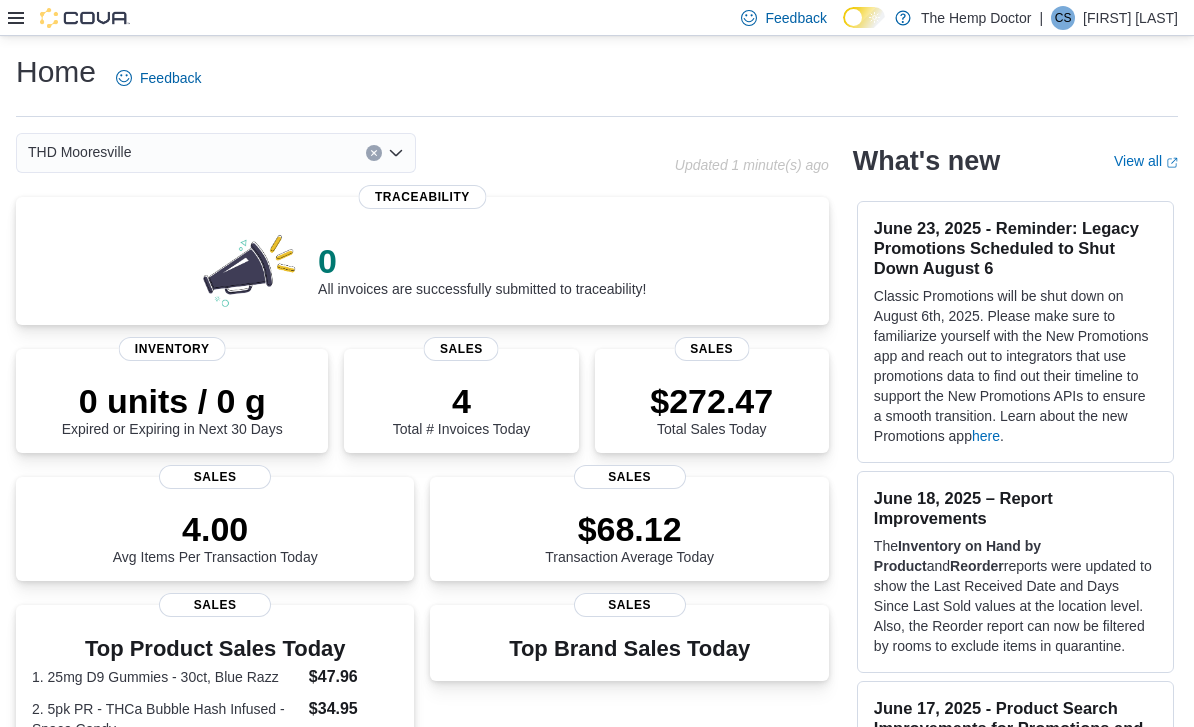 click on "THD Mooresville Combo box. Selected. THD Mooresville. Press Backspace to delete THD Mooresville. Combo box input. Select a Location. Type some text or, to display a list of choices, press Down Arrow. To exit the list of choices, press Escape." at bounding box center (345, 153) 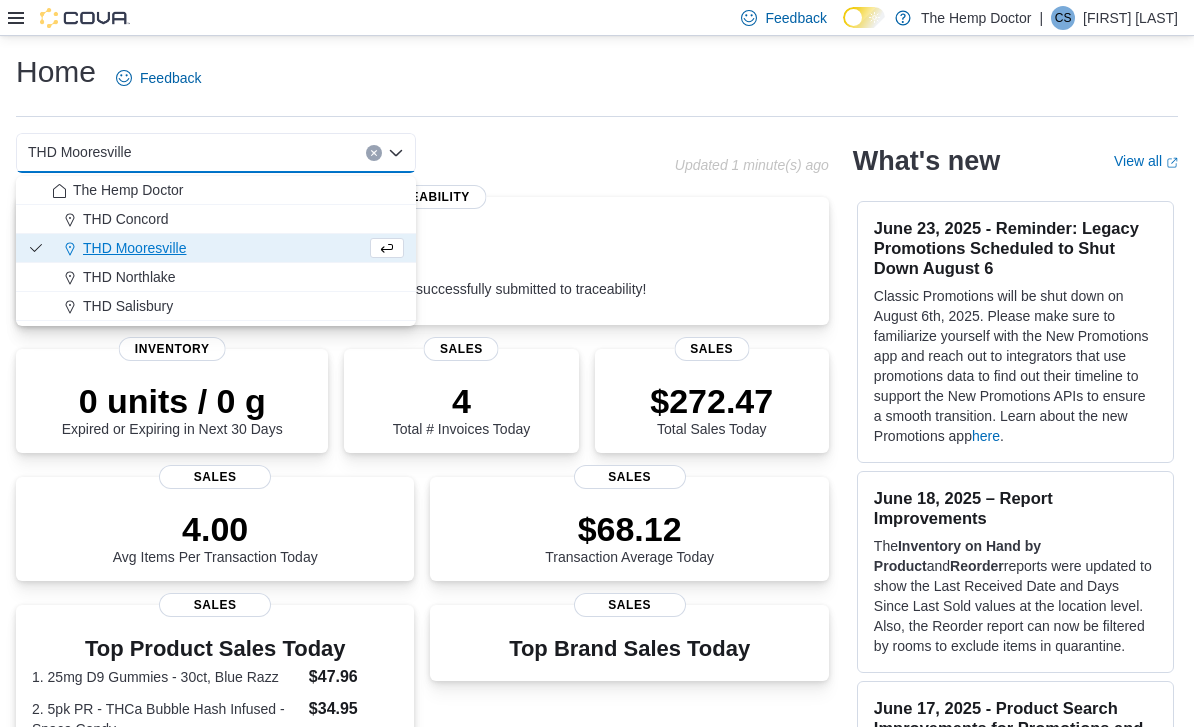 click on "THD Northlake" at bounding box center [228, 277] 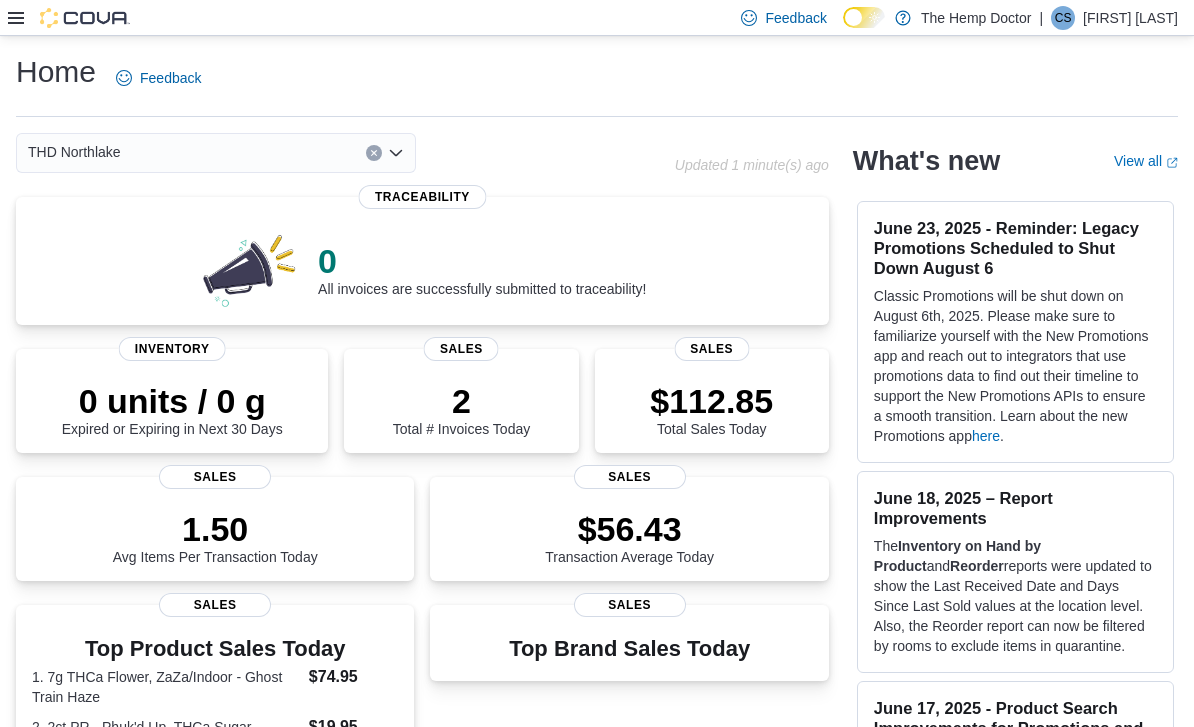 click on "Updated 1 minute(s) ago" at bounding box center (752, 165) 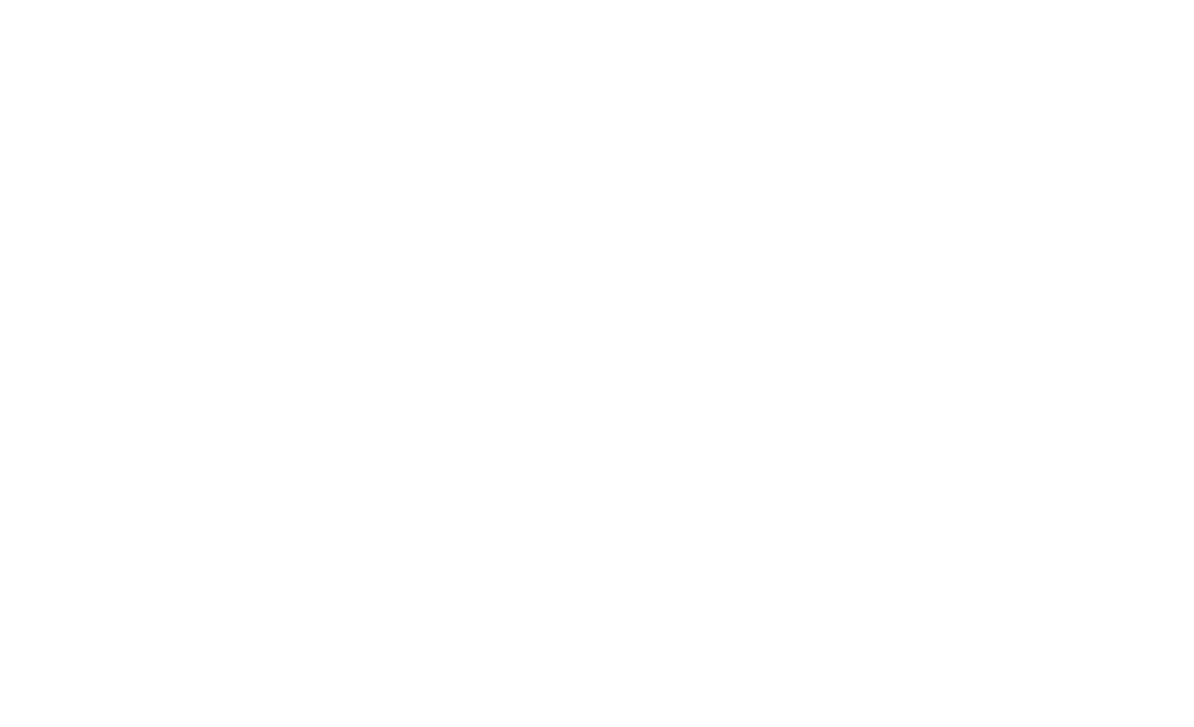 scroll, scrollTop: 0, scrollLeft: 0, axis: both 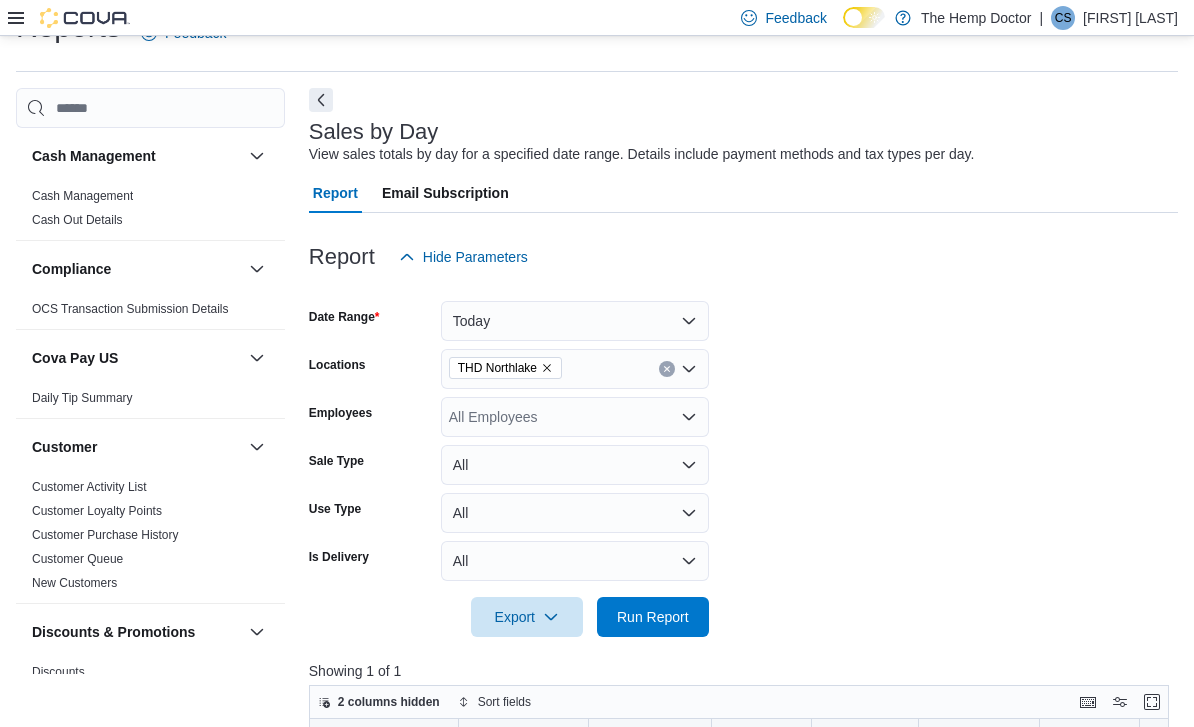 click on "Today" at bounding box center [575, 321] 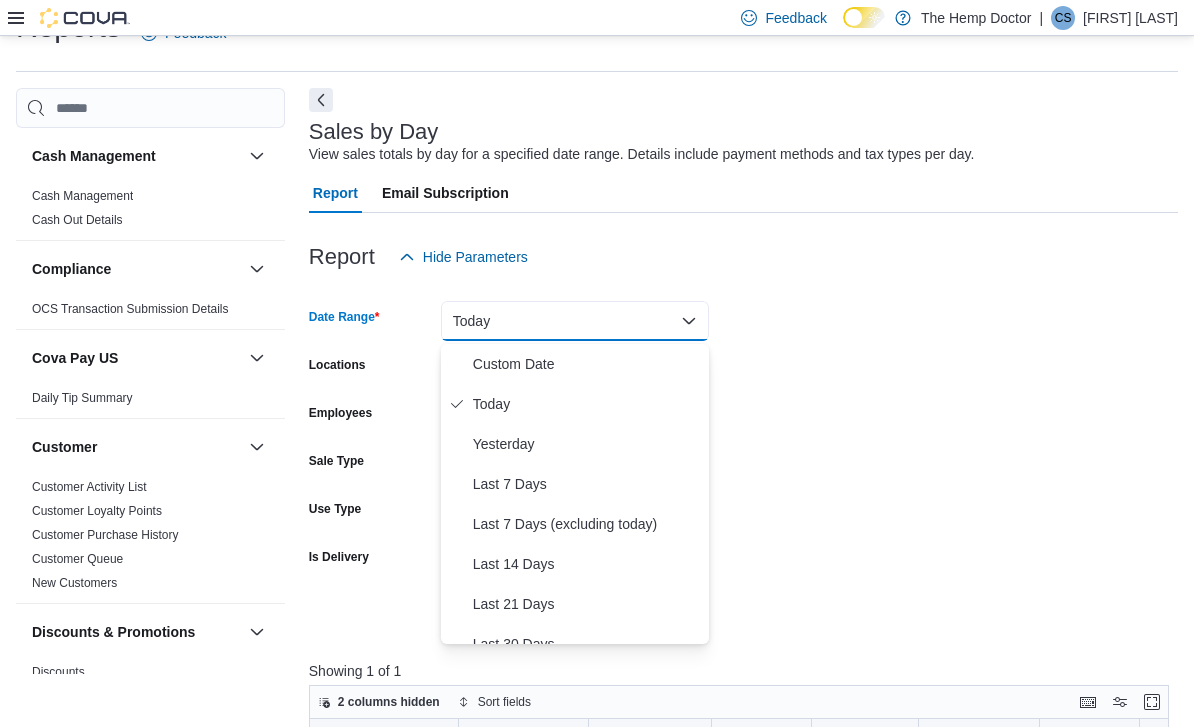 click on "Yesterday" at bounding box center (587, 444) 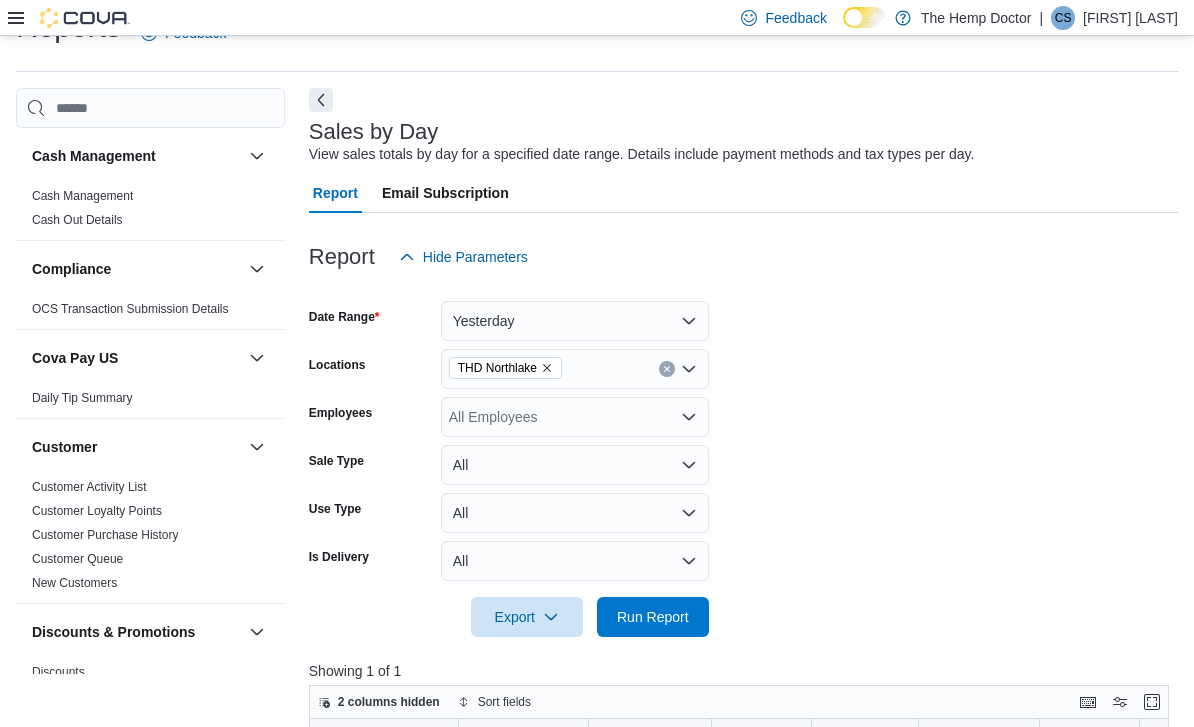 click on "Run Report" at bounding box center [653, 617] 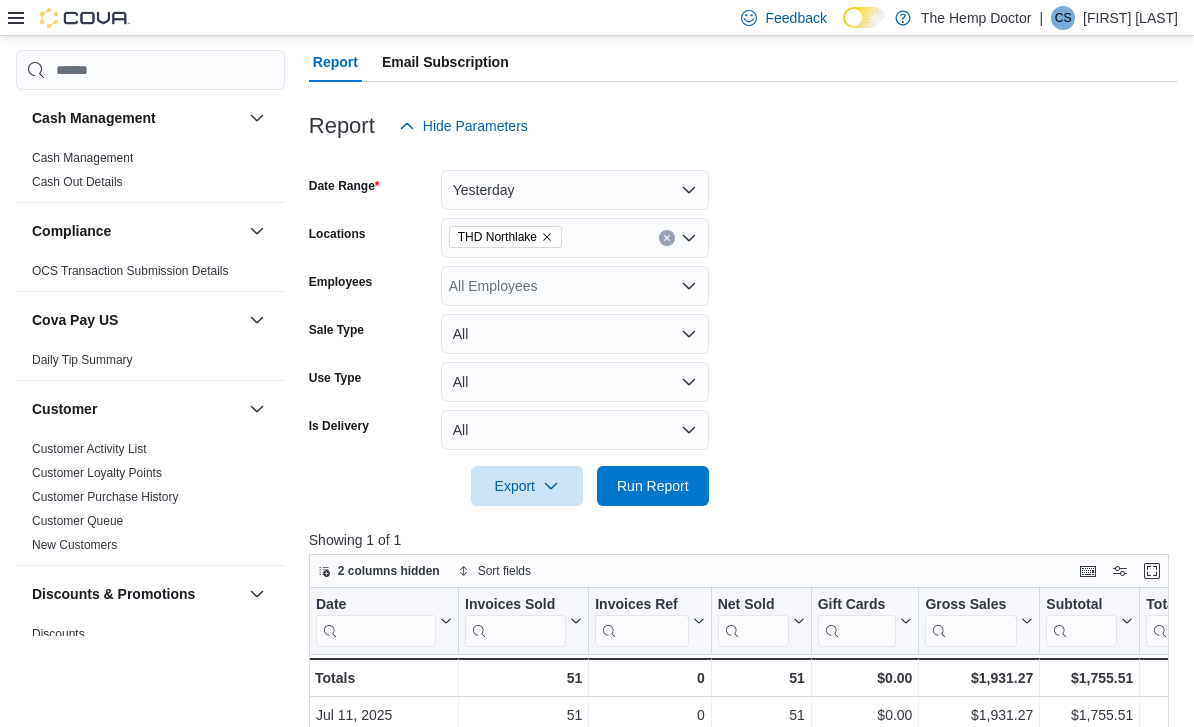 scroll, scrollTop: 175, scrollLeft: 0, axis: vertical 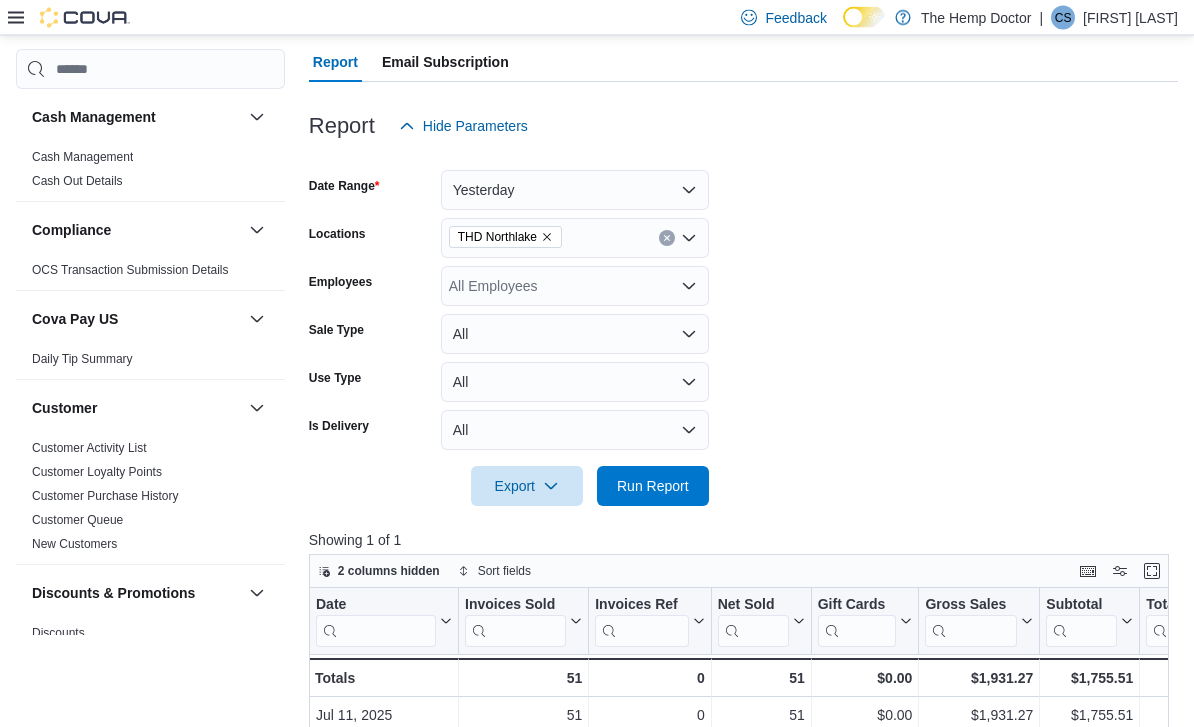 click on "THD Northlake" at bounding box center [575, 239] 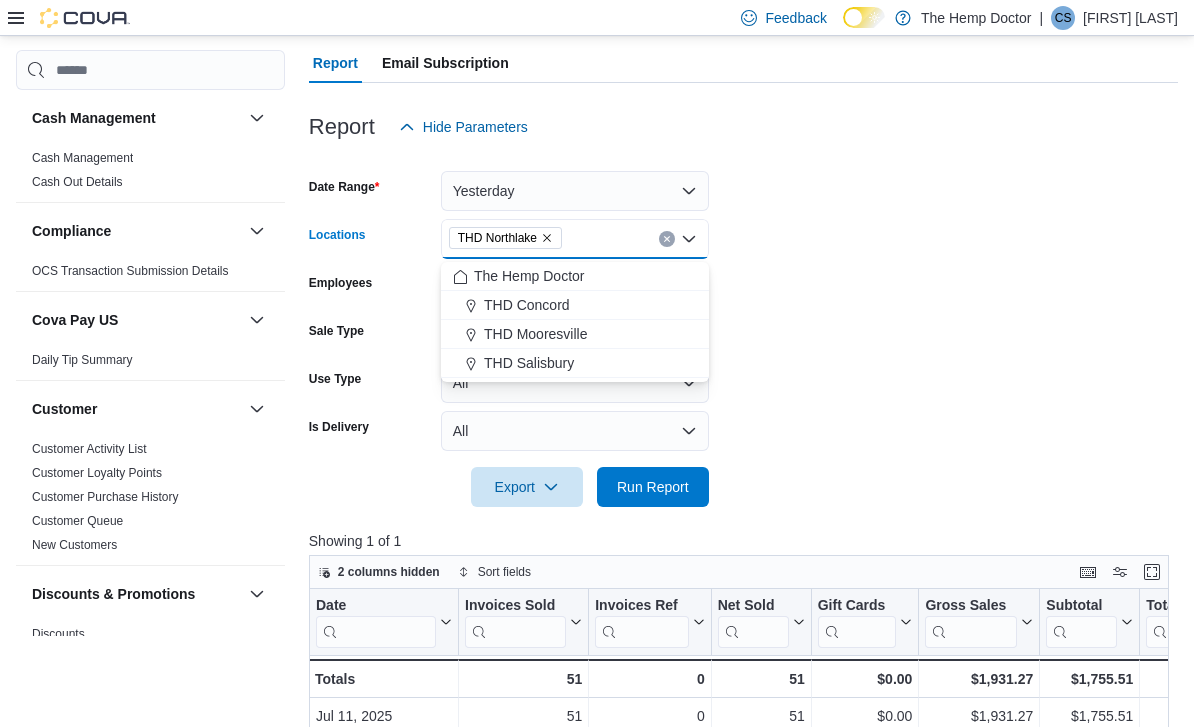 click on "THD Concord" at bounding box center (575, 305) 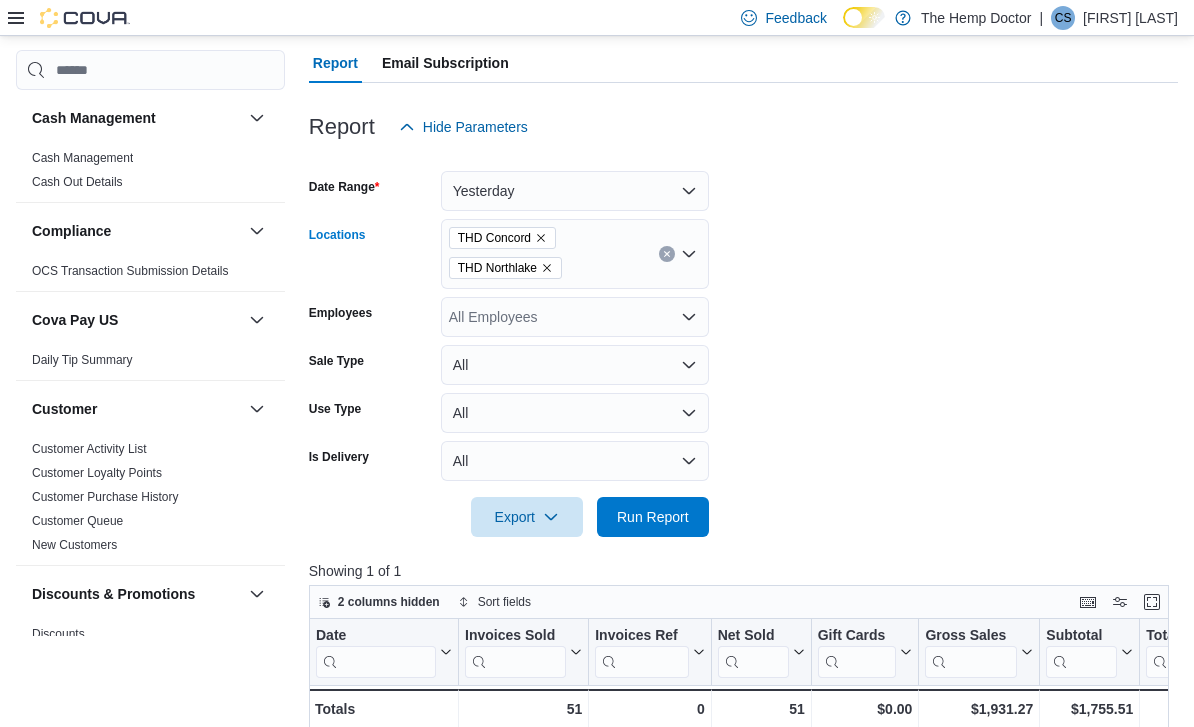 click on "Date Range Yesterday Locations THD Concord THD Northlake Combo box. Selected. THD Concord, THD Northlake. Press Backspace to delete THD Northlake. Combo box input. All Locations. Type some text or, to display a list of choices, press Down Arrow. To exit the list of choices, press Escape. Employees All Employees Sale Type All Use Type All Is Delivery All Export  Run Report" at bounding box center (743, 342) 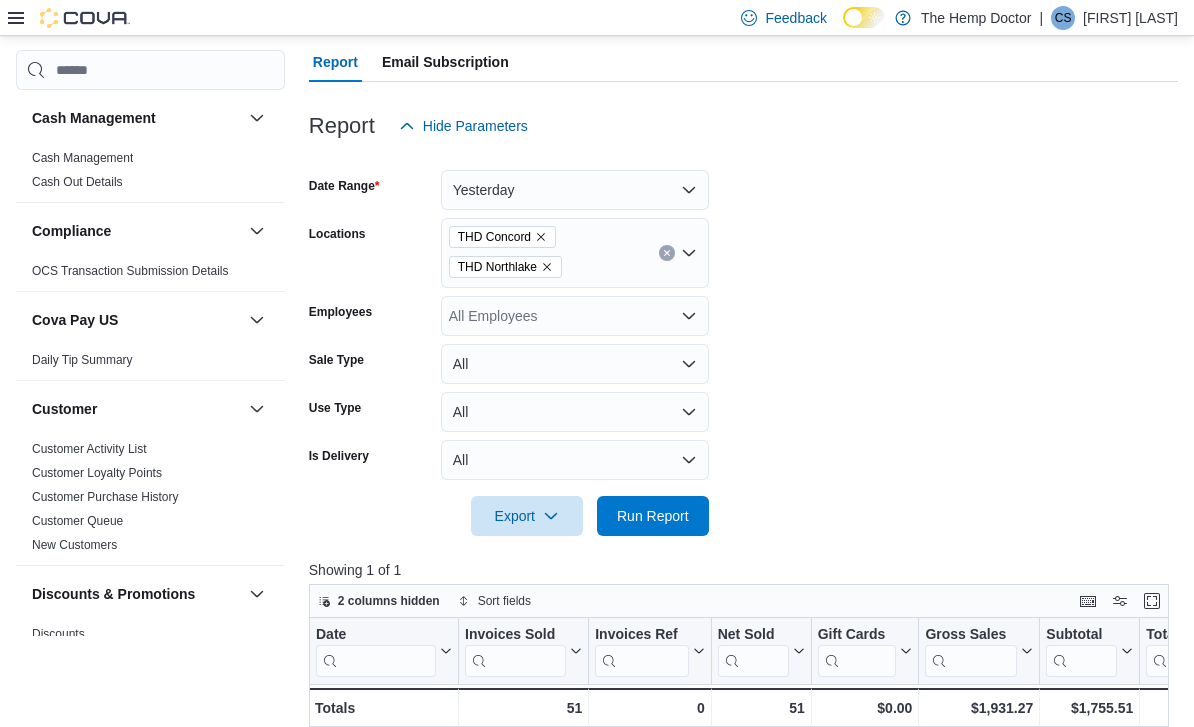 click 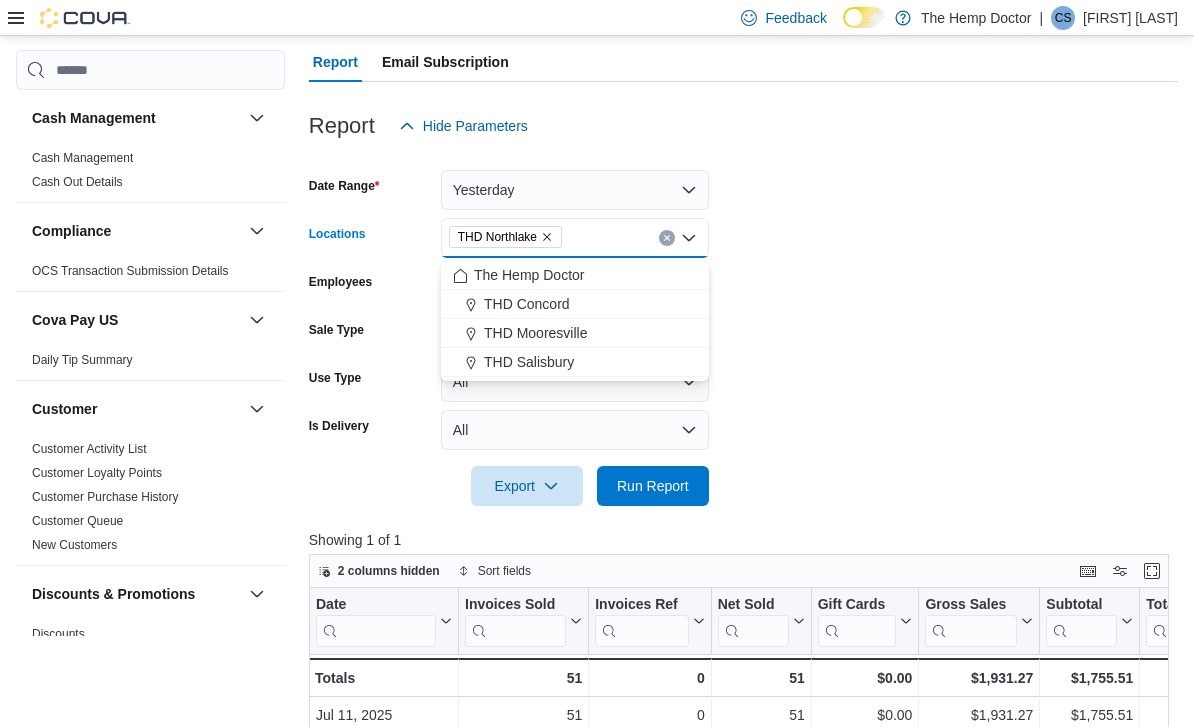 scroll, scrollTop: 175, scrollLeft: 0, axis: vertical 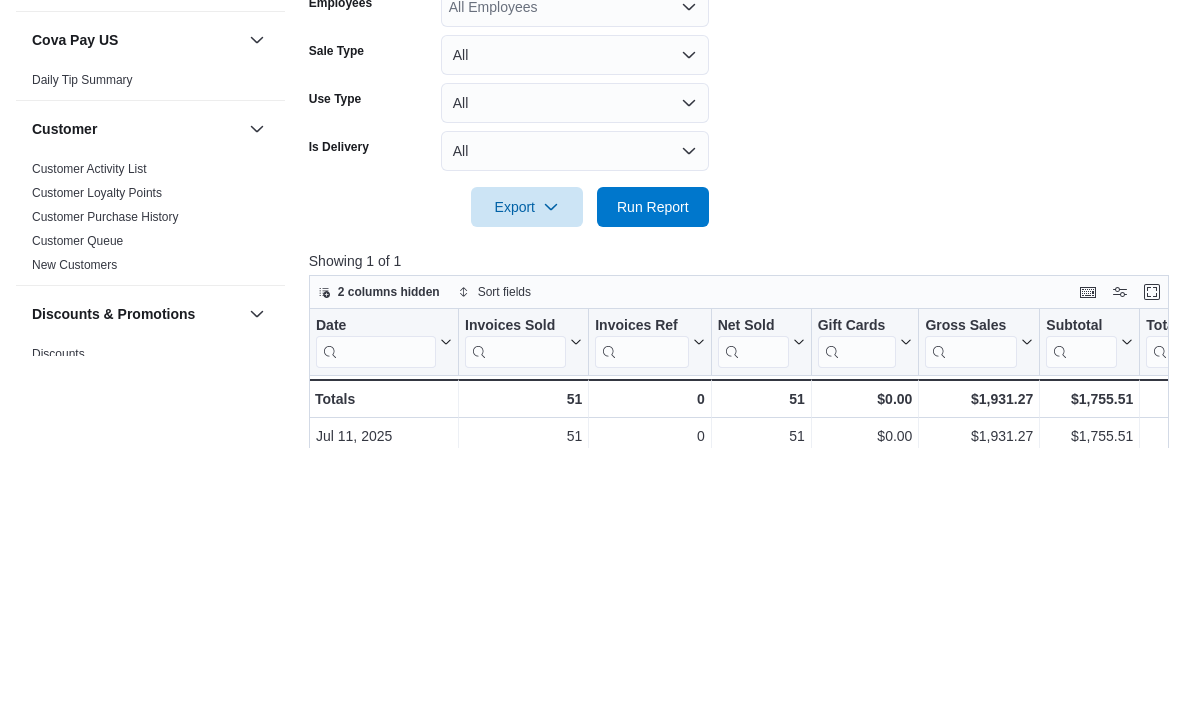 click on "Run Report" at bounding box center (653, 487) 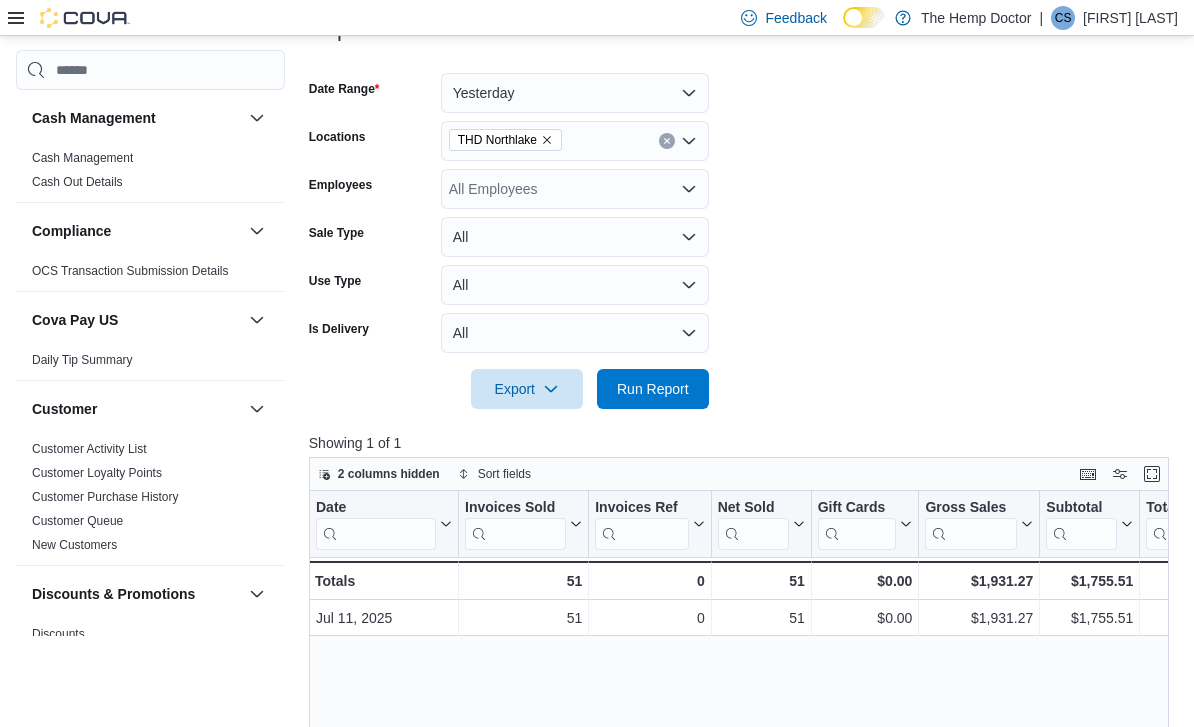 scroll, scrollTop: 271, scrollLeft: 0, axis: vertical 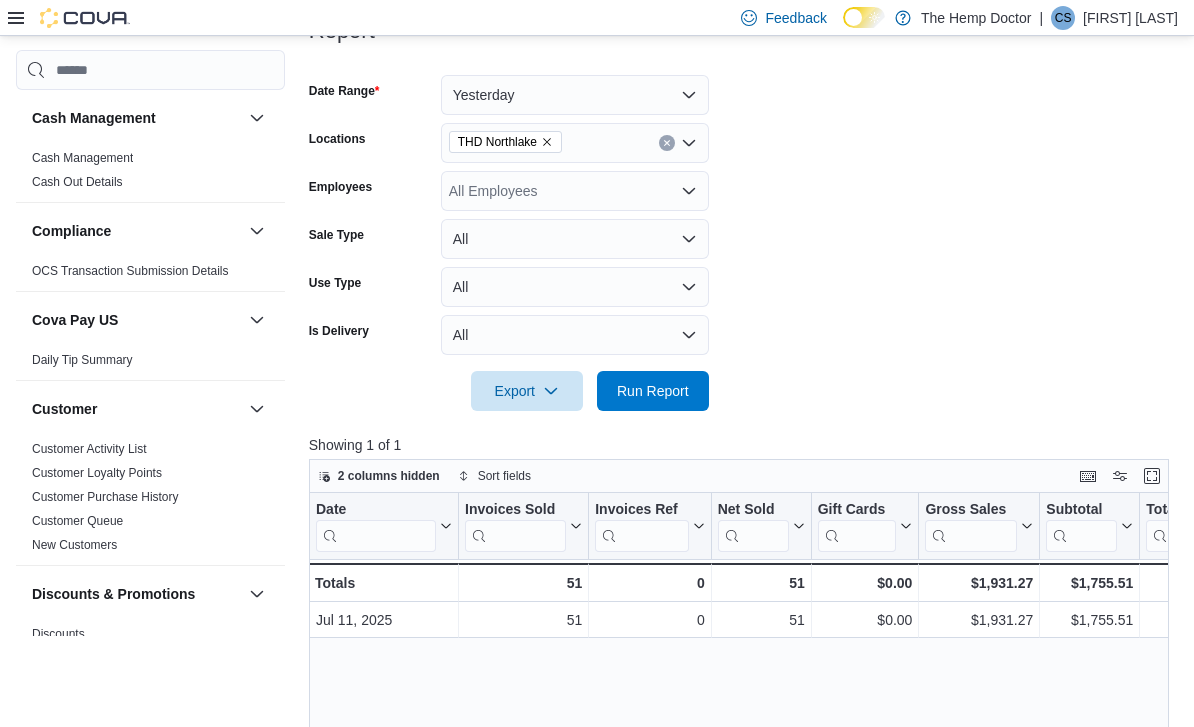 click 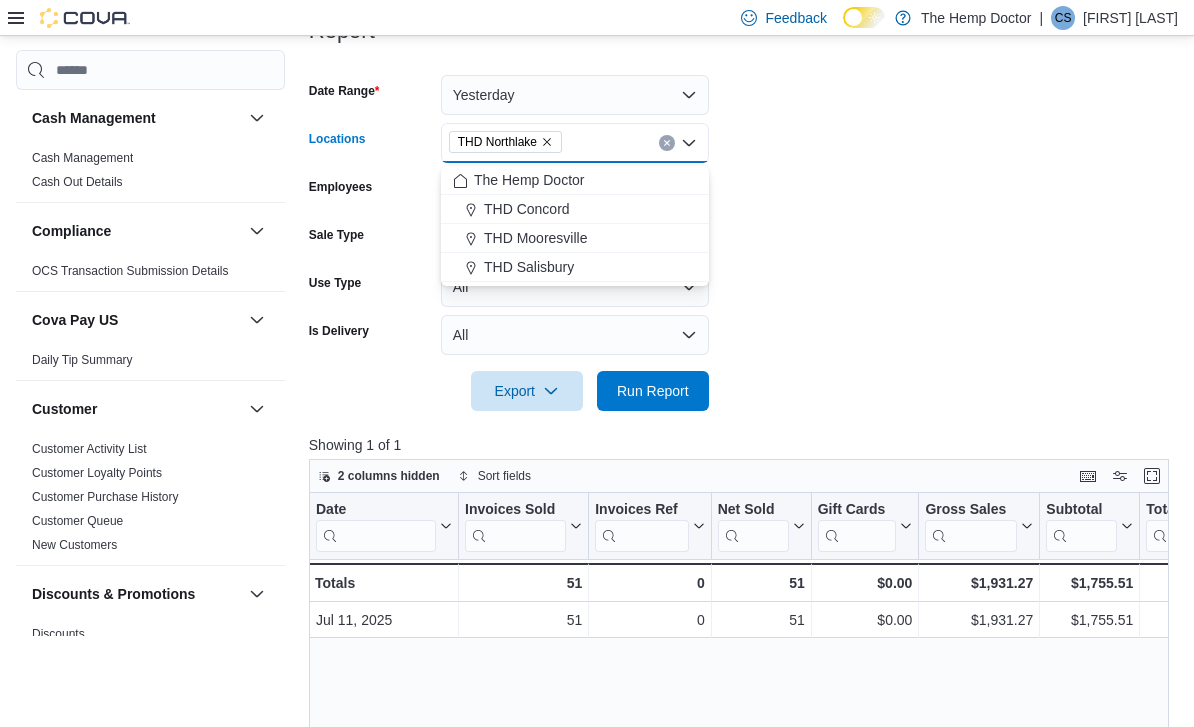click on "THD Concord" at bounding box center (575, 209) 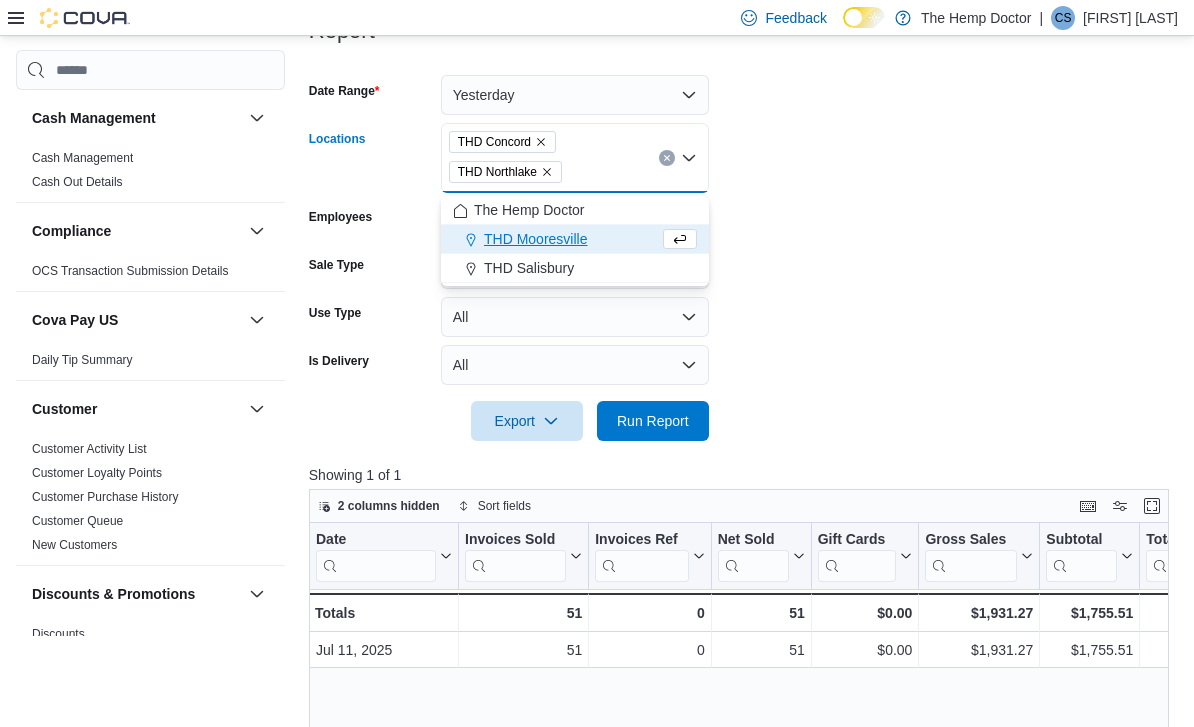 click 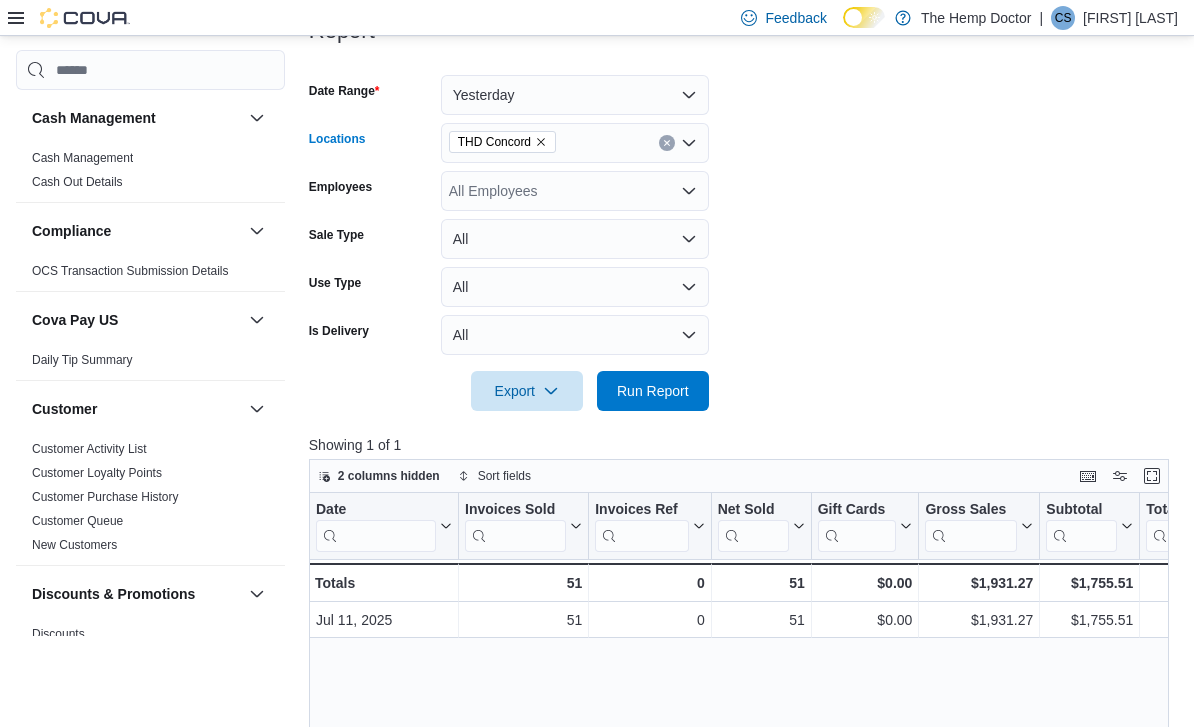 click on "Date Range Yesterday Locations THD Concord Combo box. Selected. THD Concord. Press Backspace to delete THD Concord. Combo box input. All Locations. Type some text or, to display a list of choices, press Down Arrow. To exit the list of choices, press Escape. Employees All Employees Sale Type All Use Type All Is Delivery All Export  Run Report" at bounding box center (743, 231) 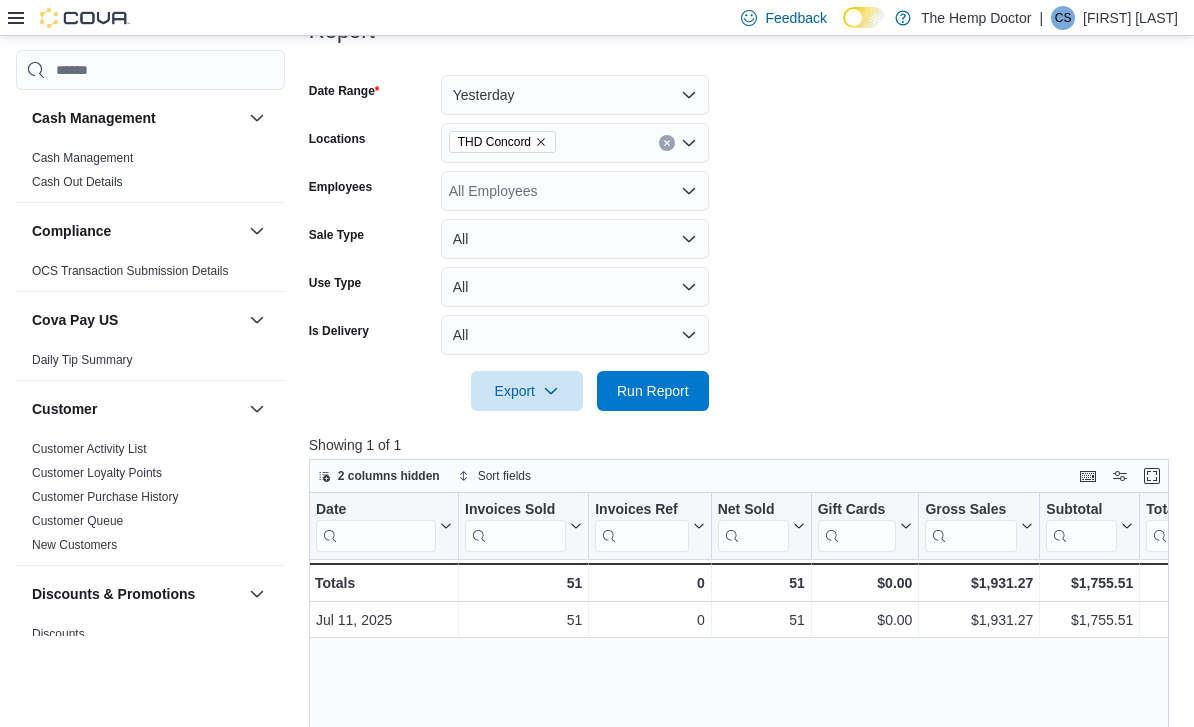 click on "Run Report" at bounding box center [653, 391] 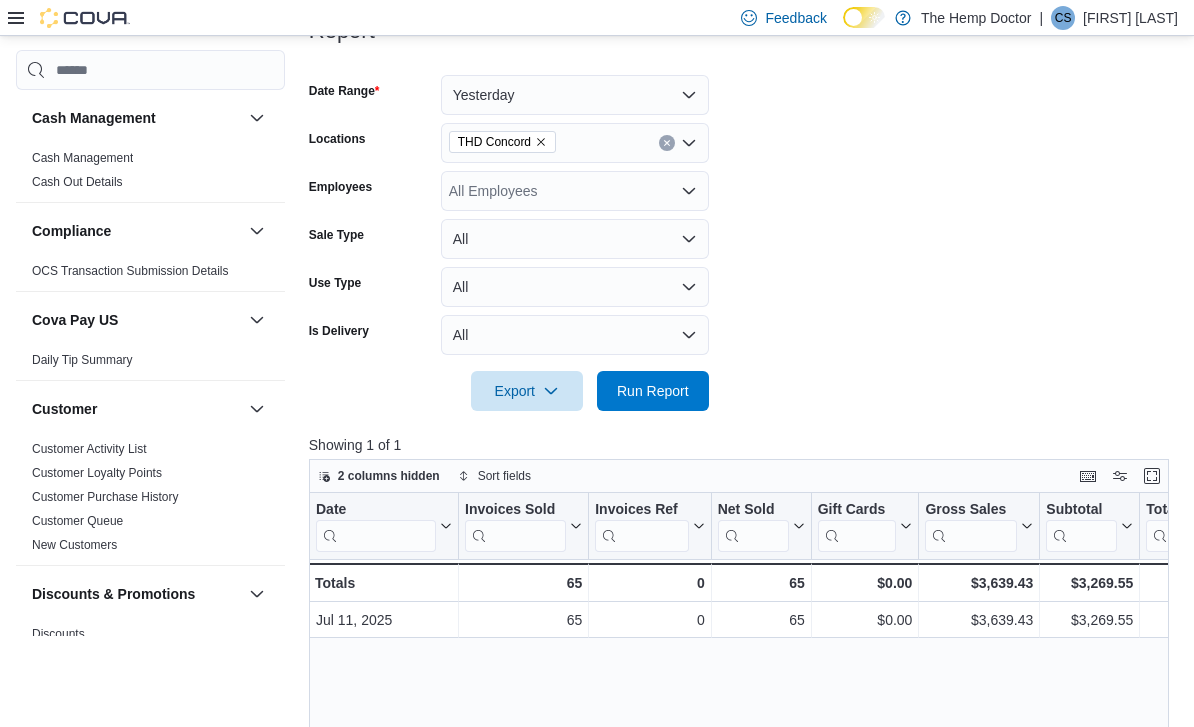 click 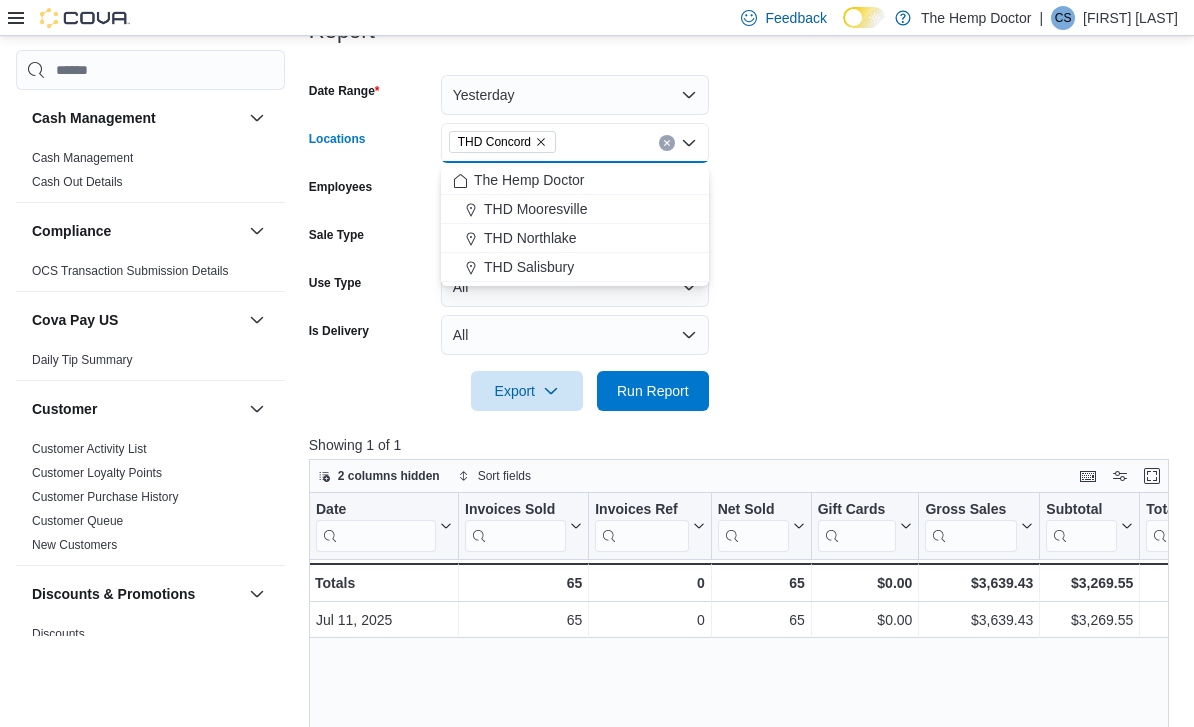 click on "THD Mooresville" at bounding box center (575, 209) 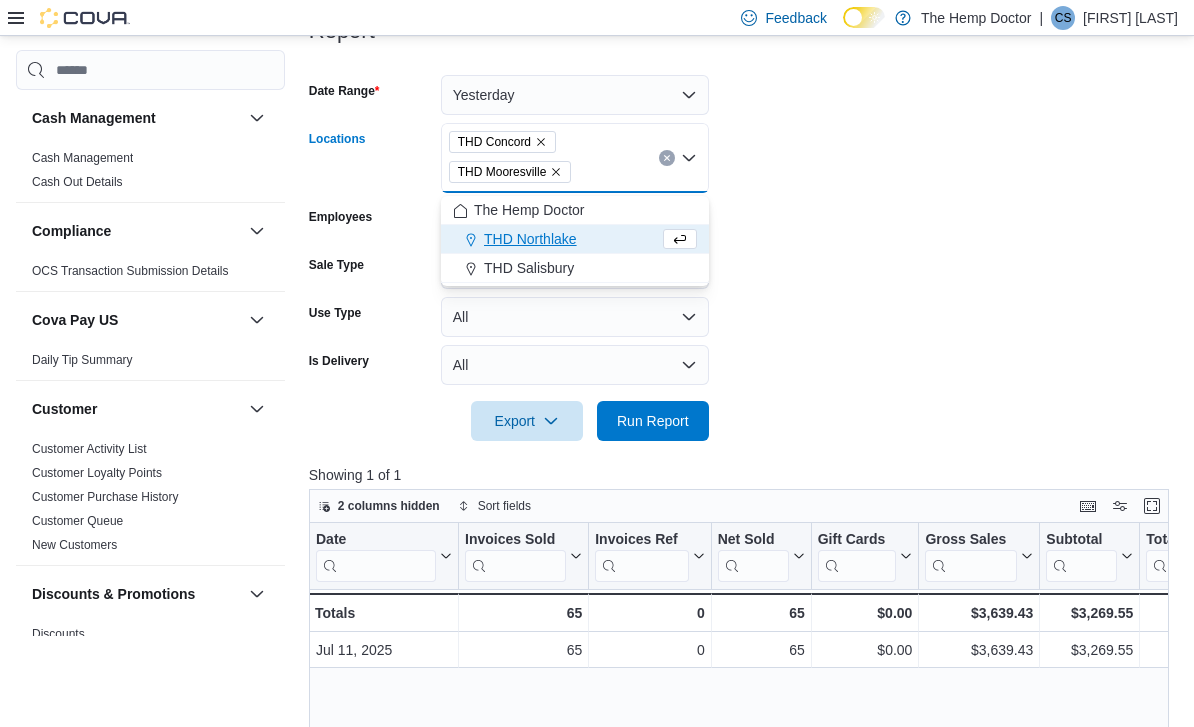 click 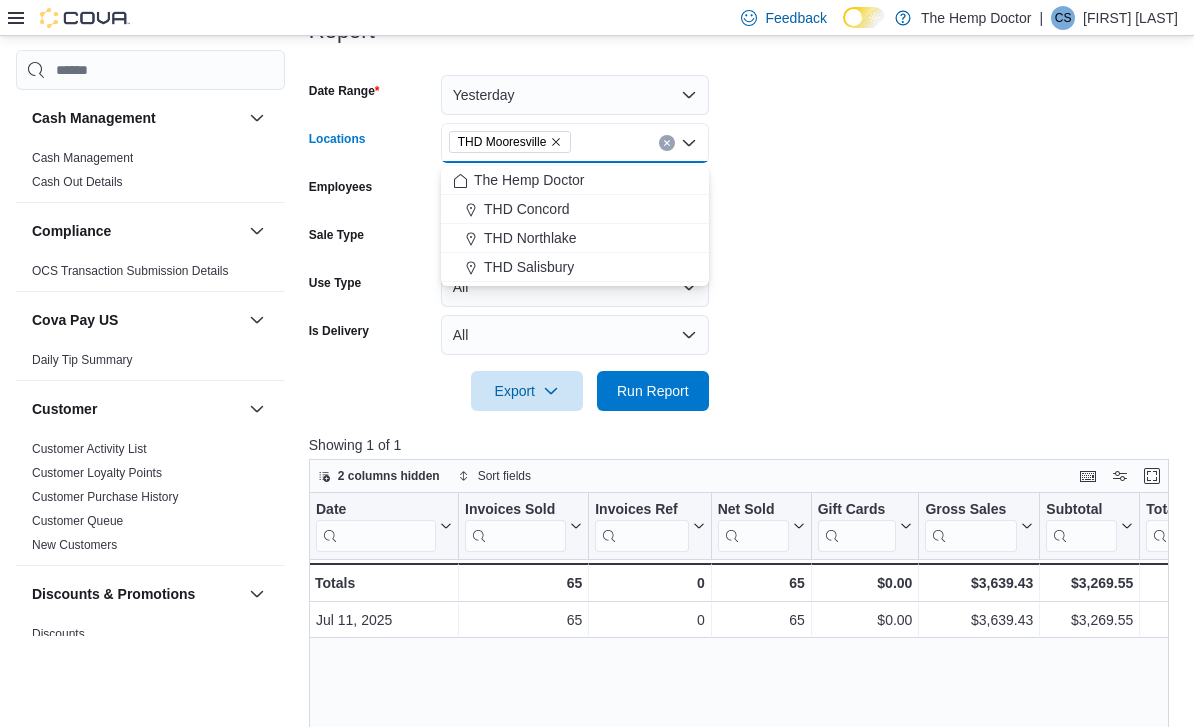 click on "Date Range Yesterday Locations THD Mooresville Combo box. Selected. THD Mooresville. Press Backspace to delete THD Mooresville. Combo box input. All Locations. Type some text or, to display a list of choices, press Down Arrow. To exit the list of choices, press Escape. Employees All Employees Sale Type All Use Type All Is Delivery All Export  Run Report" at bounding box center (743, 231) 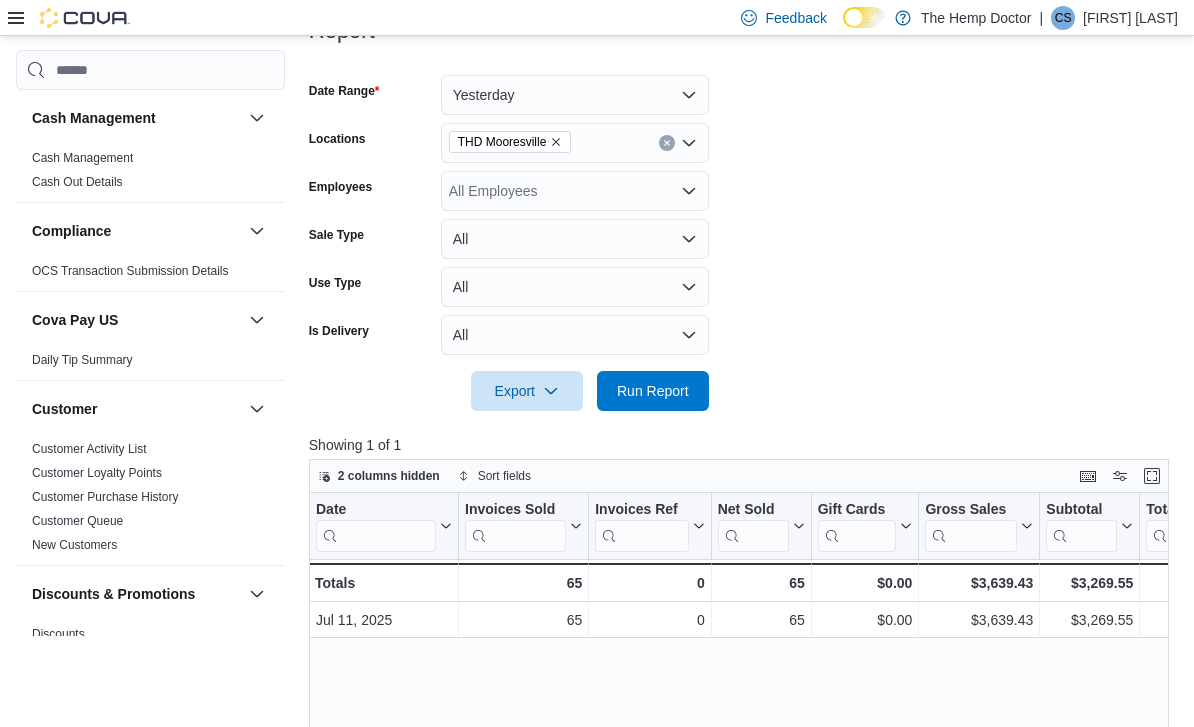 click on "Run Report" at bounding box center [653, 391] 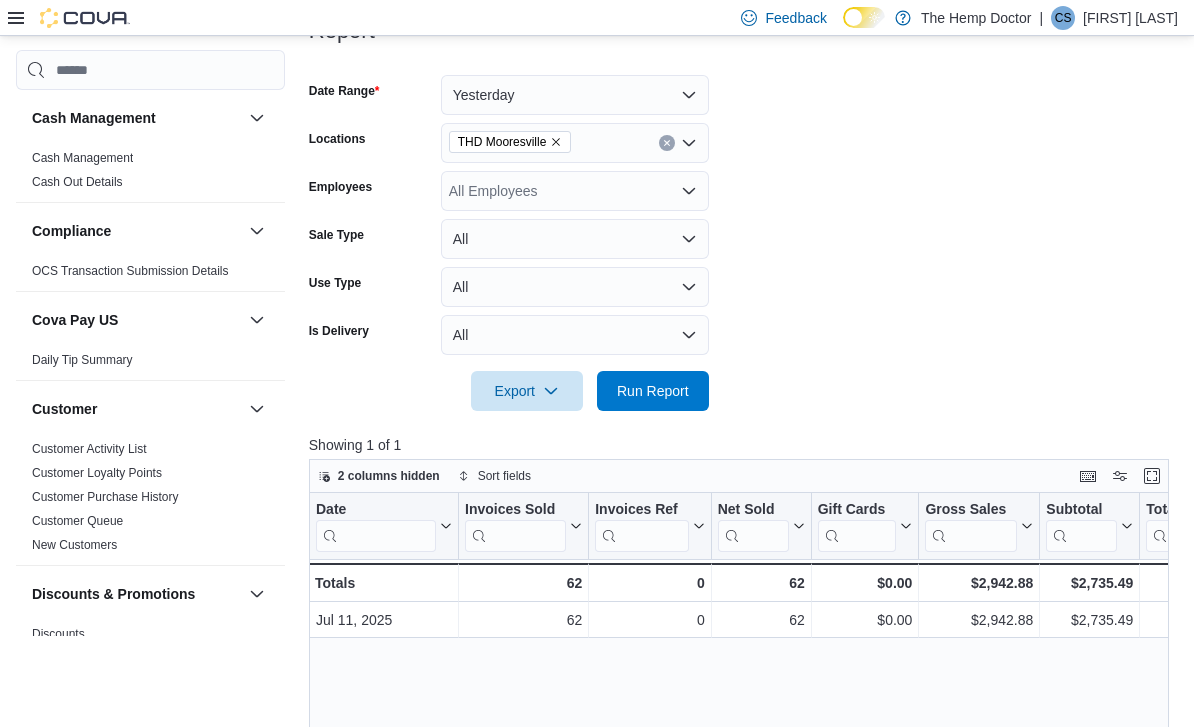 click 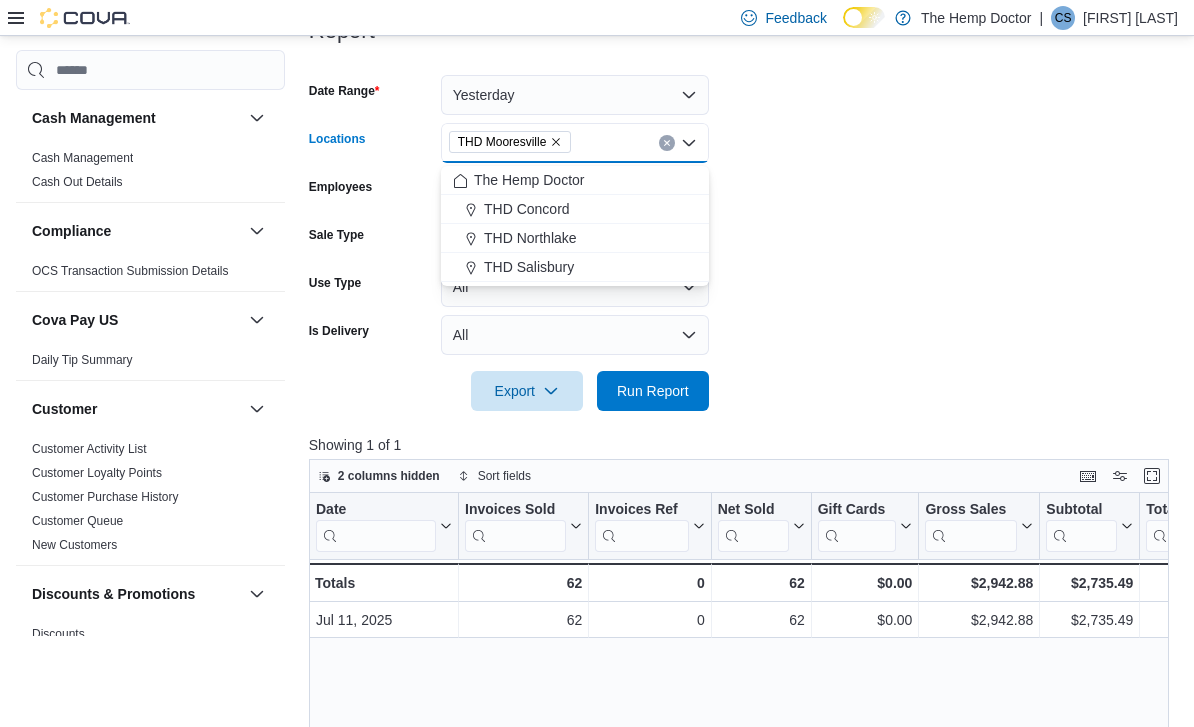 click on "THD Salisbury" at bounding box center (575, 267) 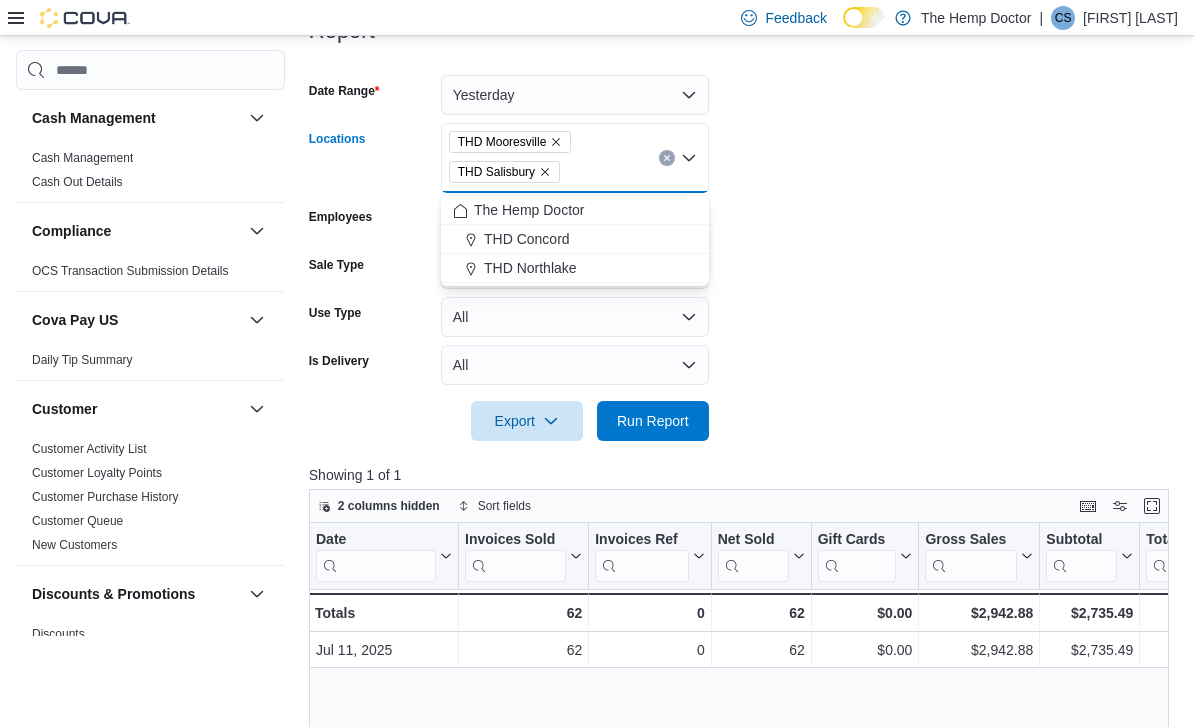 click 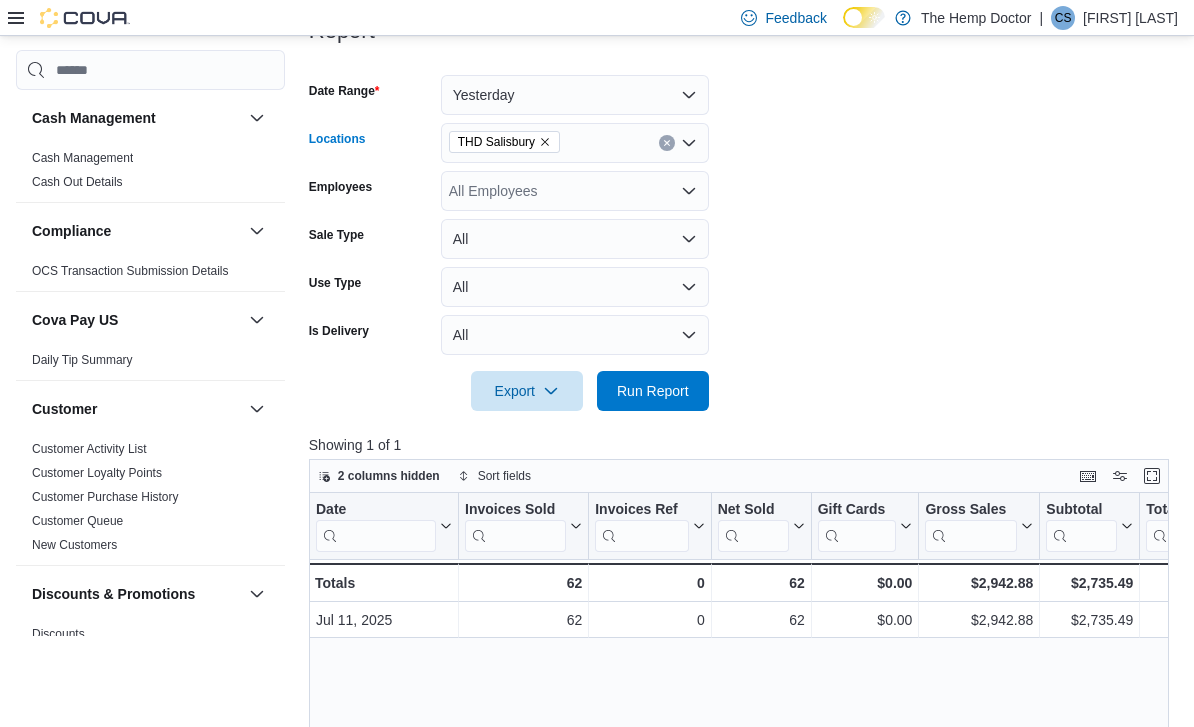 click on "Date Range Yesterday Locations THD Salisbury Combo box. Selected. THD Salisbury. Press Backspace to delete THD Salisbury. Combo box input. All Locations. Type some text or, to display a list of choices, press Down Arrow. To exit the list of choices, press Escape. Employees All Employees Sale Type All Use Type All Is Delivery All Export  Run Report" at bounding box center [743, 231] 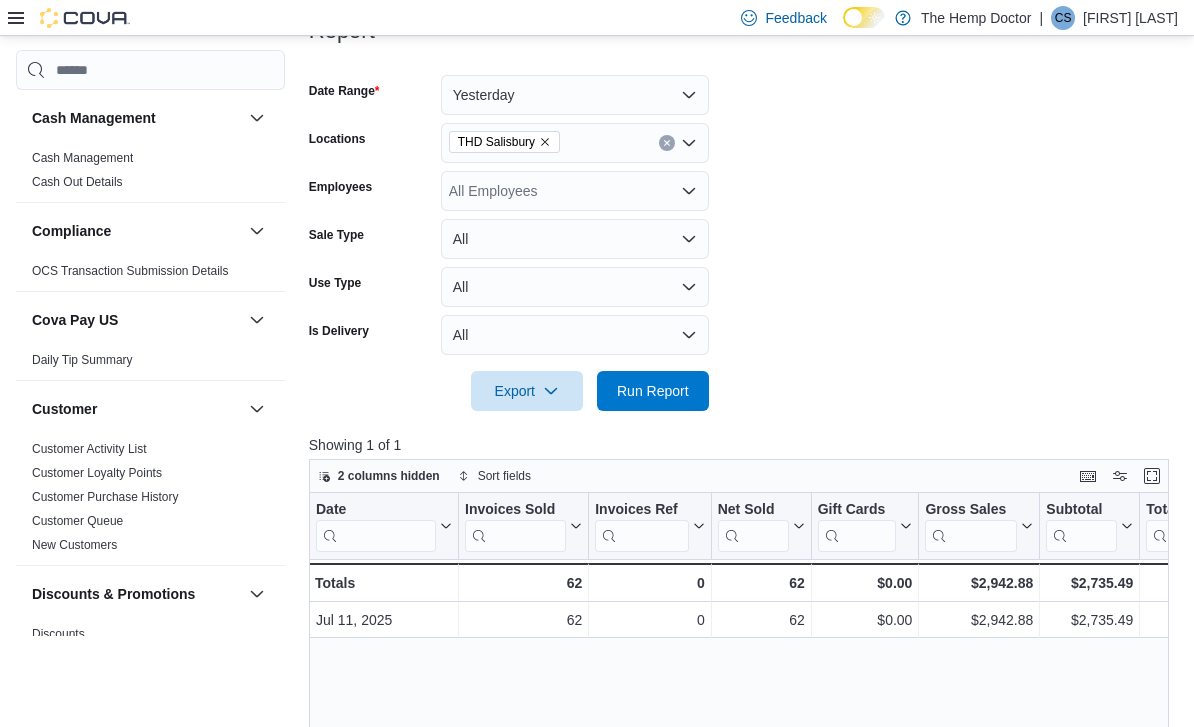 click on "Run Report" at bounding box center (653, 391) 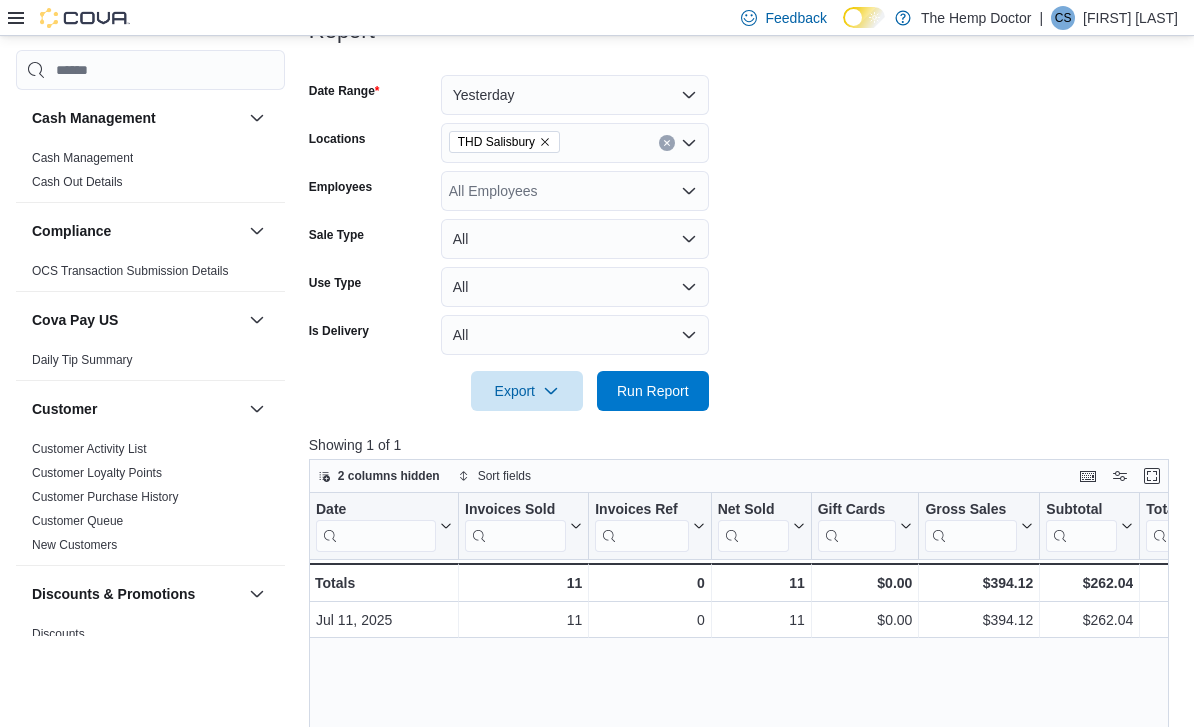 click on "THD Salisbury" at bounding box center (575, 143) 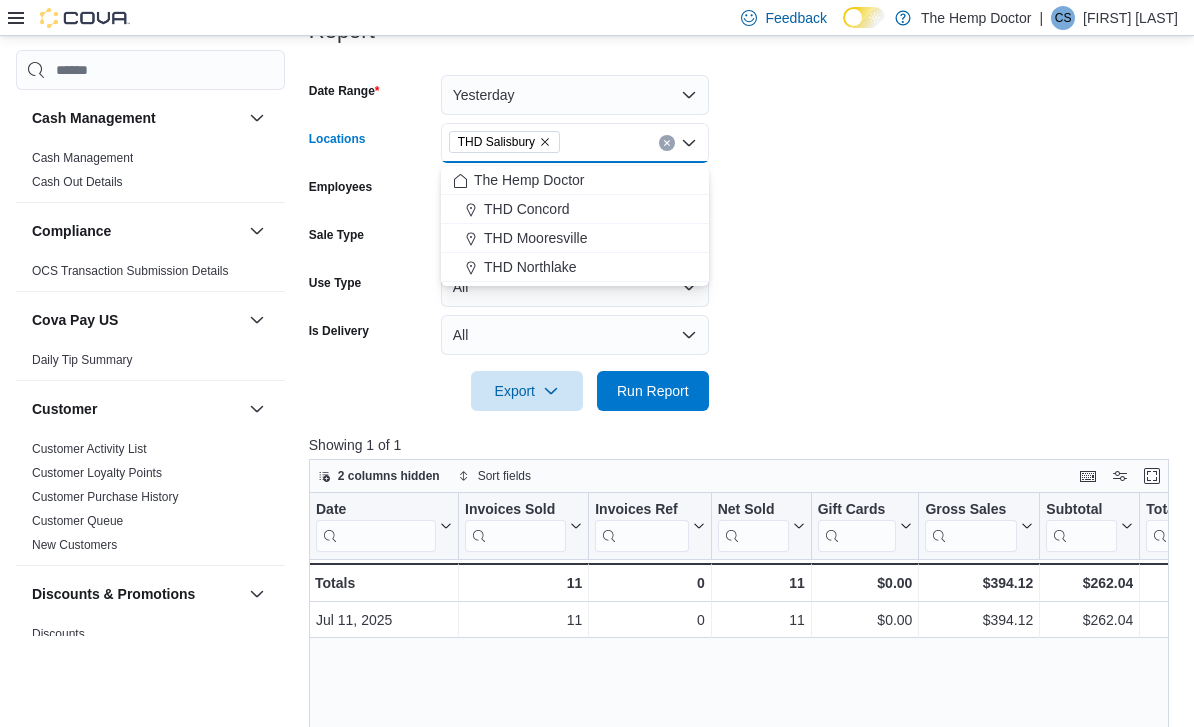 click on "THD Concord" at bounding box center (575, 209) 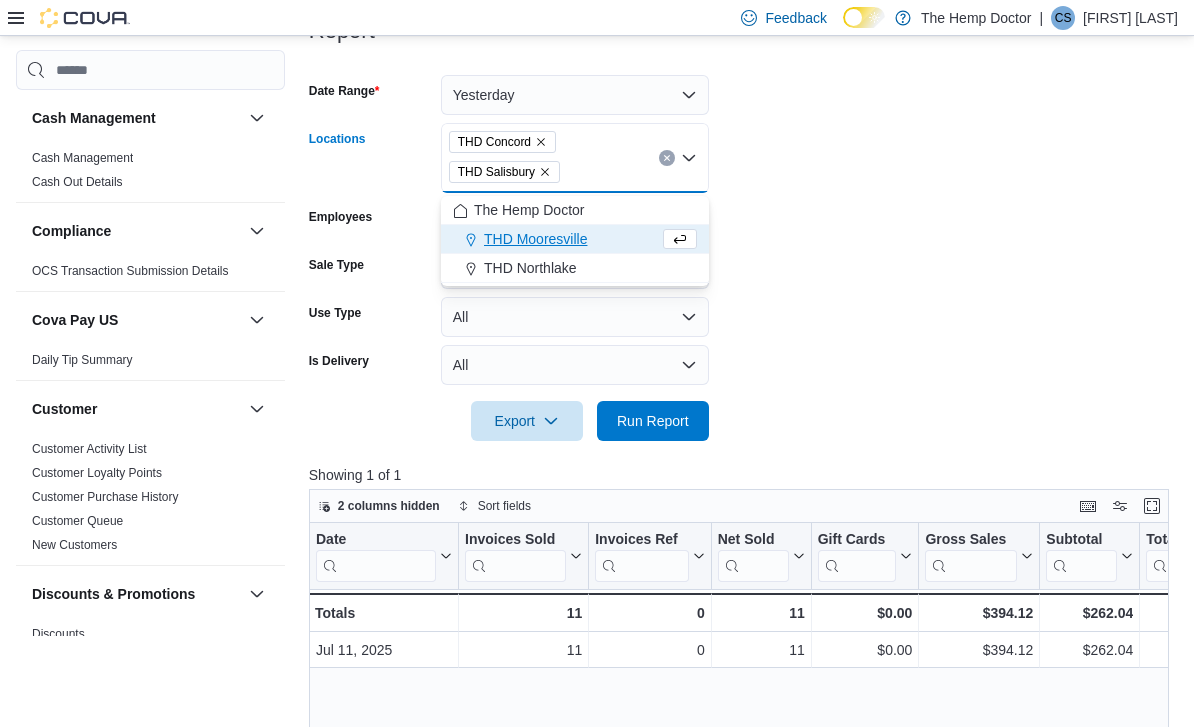 click on "THD Northlake" at bounding box center (575, 268) 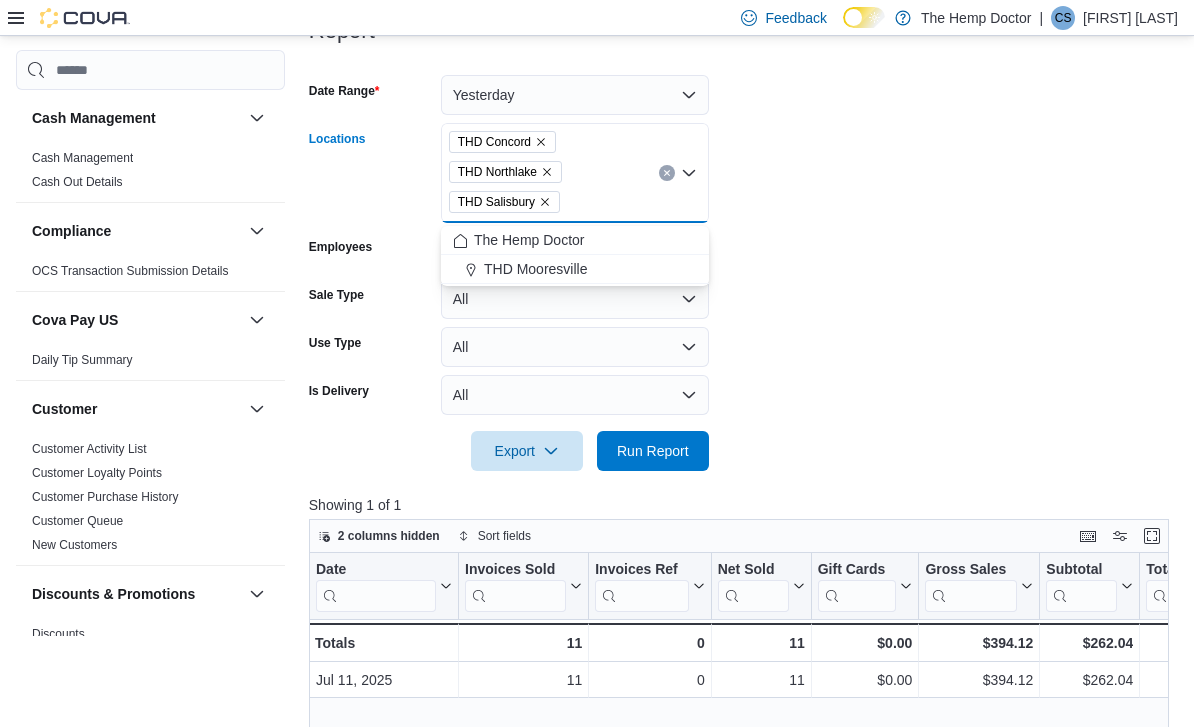 click on "THD Mooresville" at bounding box center (575, 269) 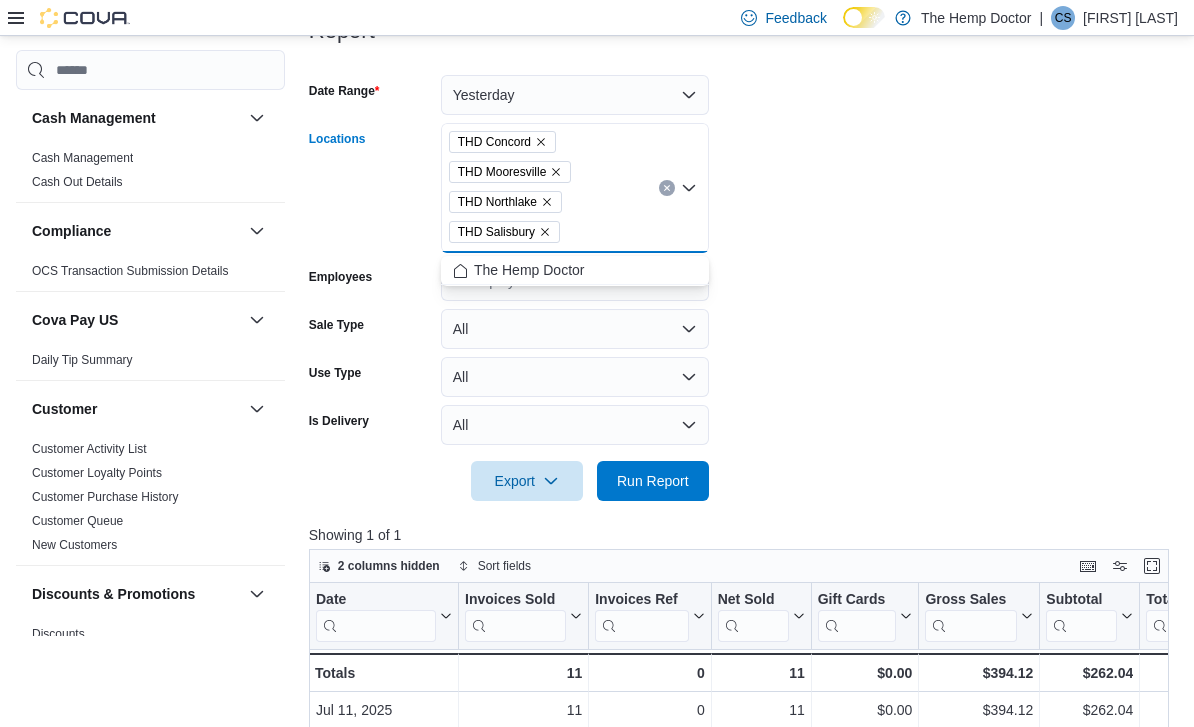 click on "Date Range Yesterday Locations THD Concord THD Mooresville THD Northlake THD Salisbury Combo box. Selected. THD Concord, THD Mooresville, THD Northlake, THD Salisbury. Press Backspace to delete THD Salisbury. Combo box input. All Locations. Type some text or, to display a list of choices, press Down Arrow. To exit the list of choices, press Escape. Employees All Employees Sale Type All Use Type All Is Delivery All Export  Run Report" at bounding box center (743, 276) 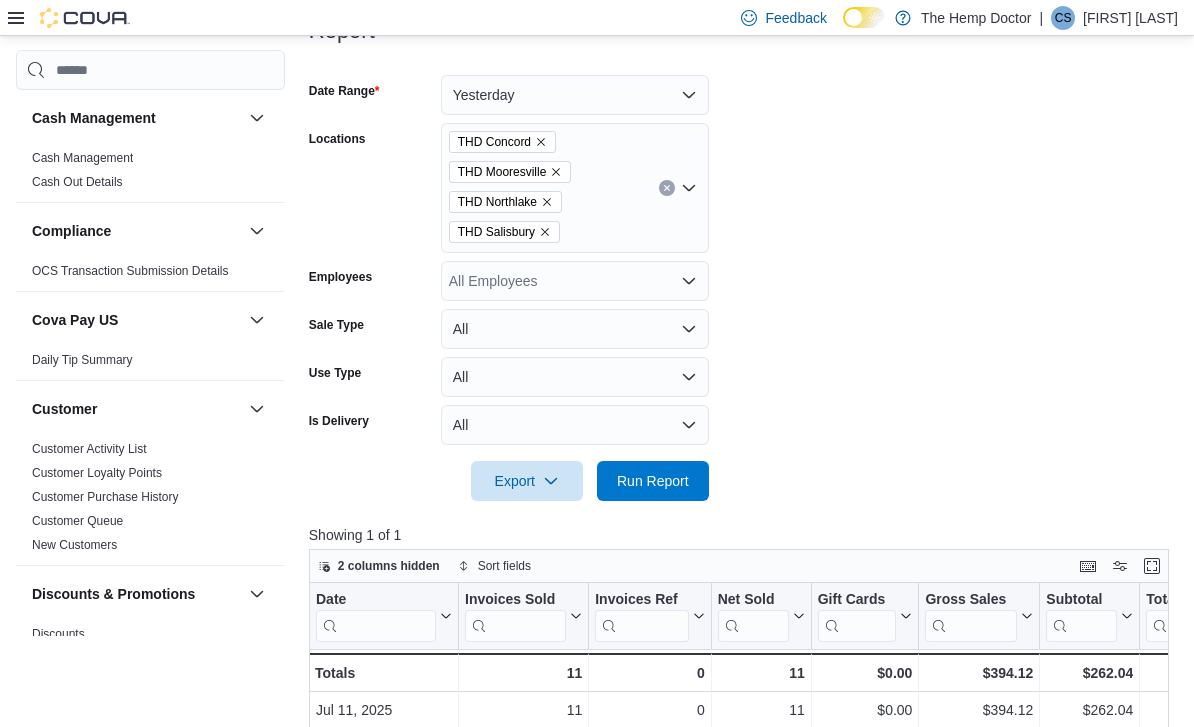 click on "Run Report" at bounding box center (653, 481) 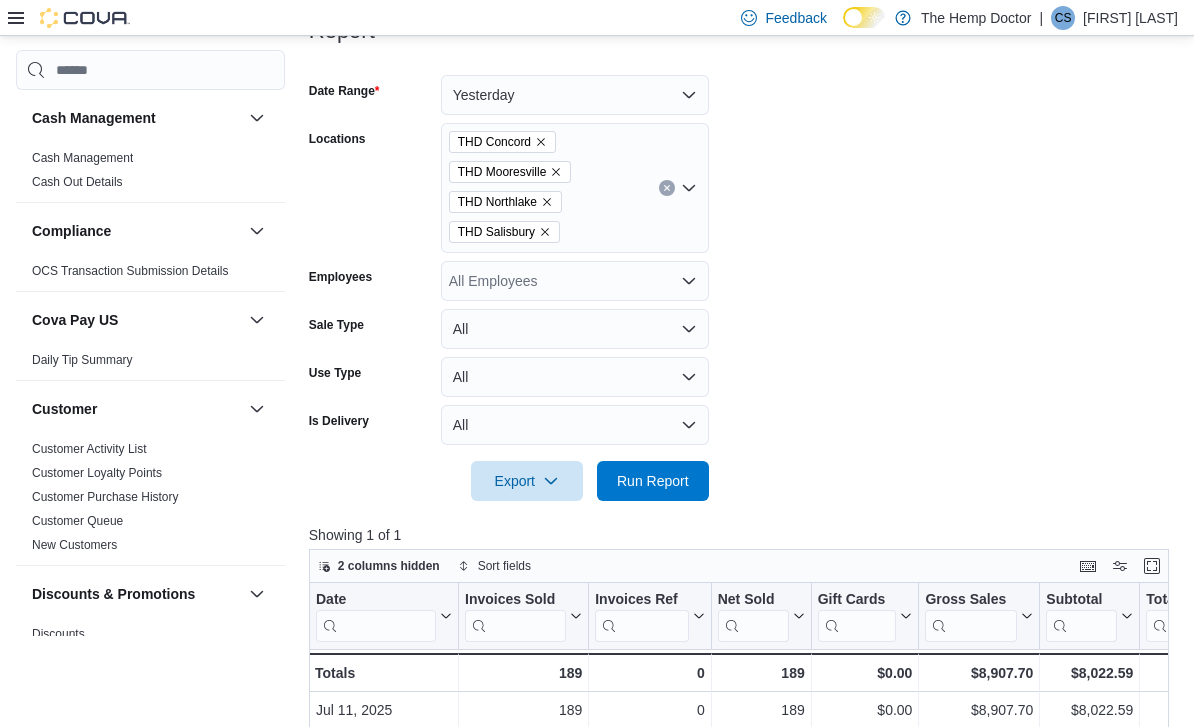 click on "Yesterday" at bounding box center [575, 95] 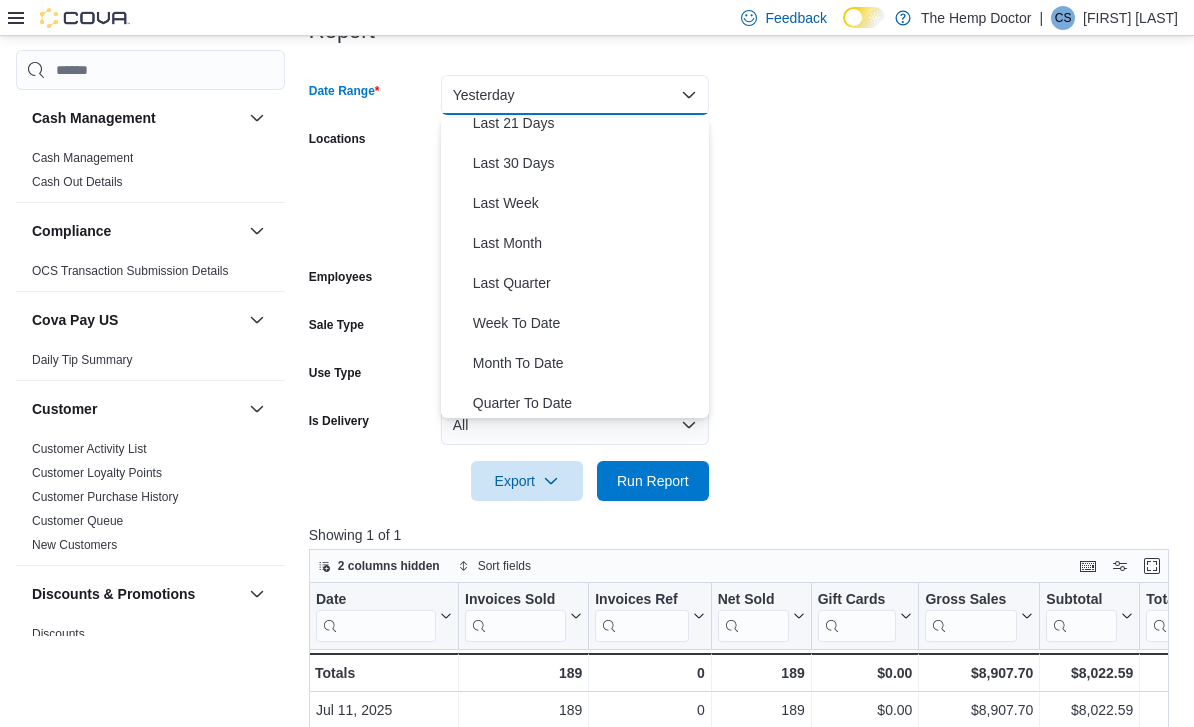 scroll, scrollTop: 262, scrollLeft: 0, axis: vertical 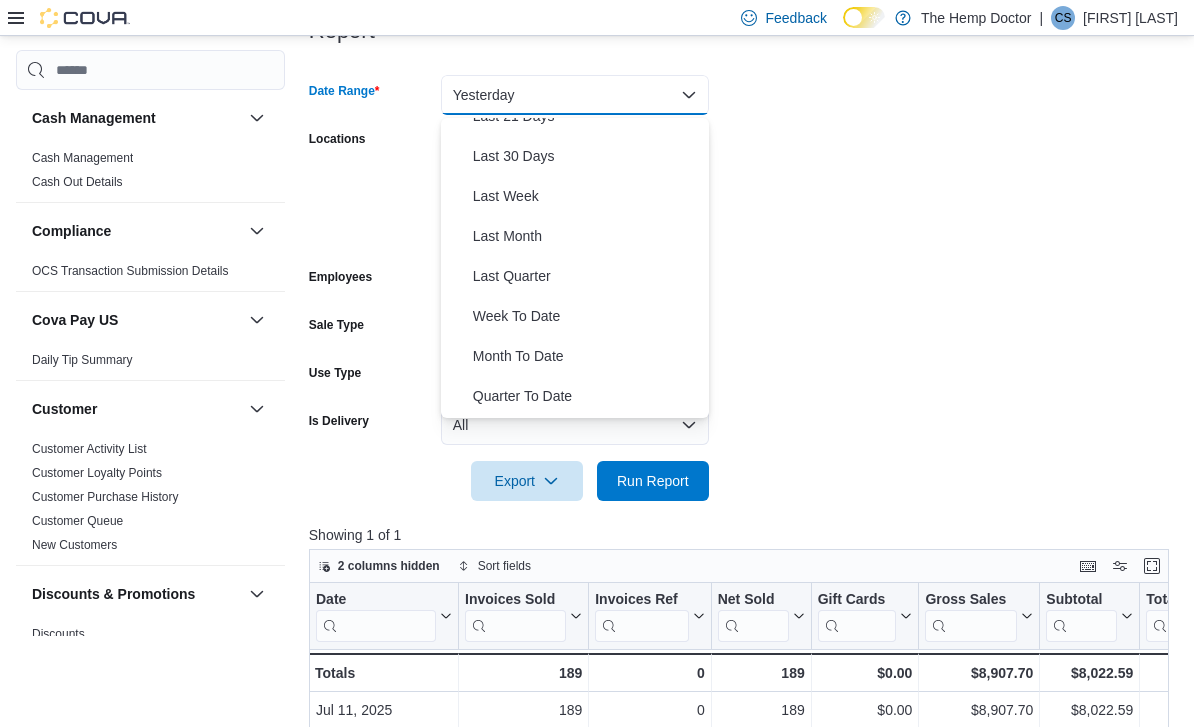click on "Month To Date" at bounding box center (587, 356) 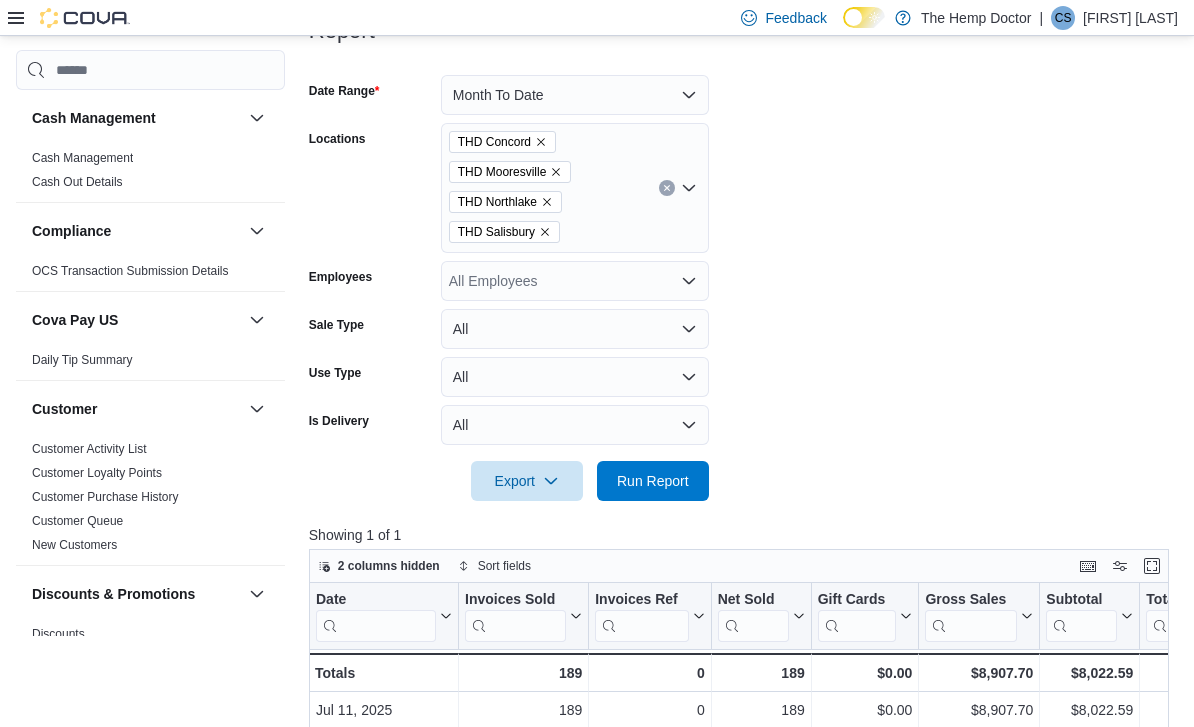 click on "Run Report" at bounding box center (653, 481) 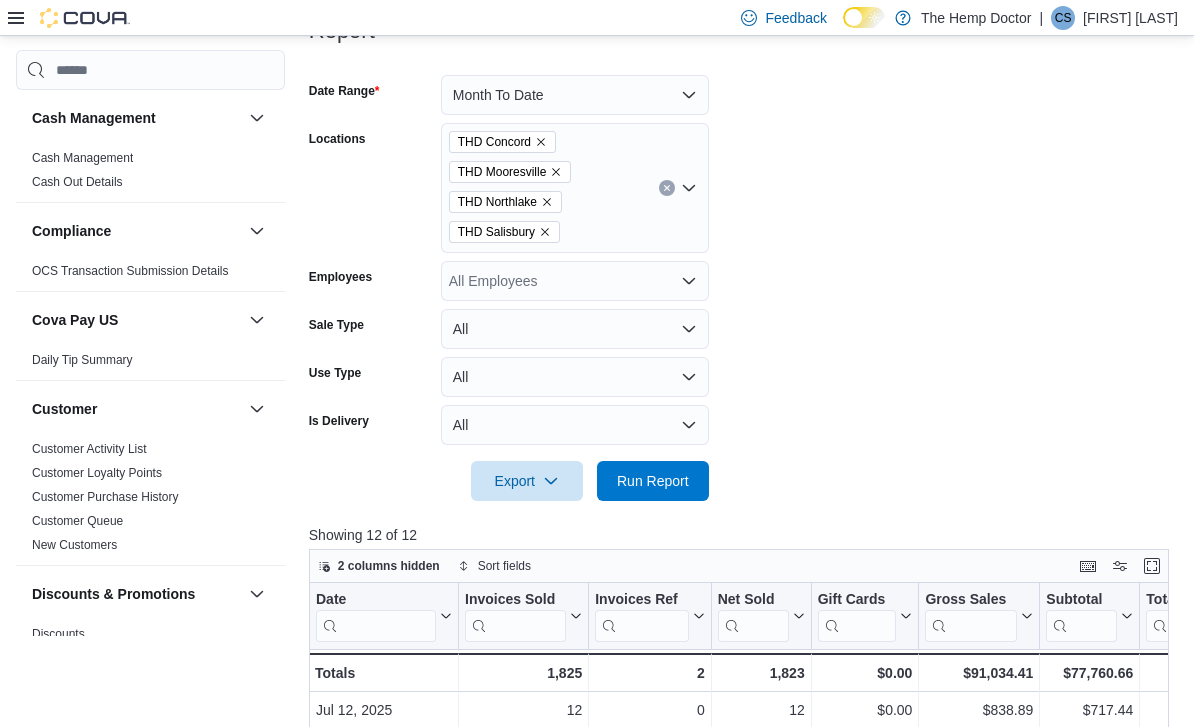 click 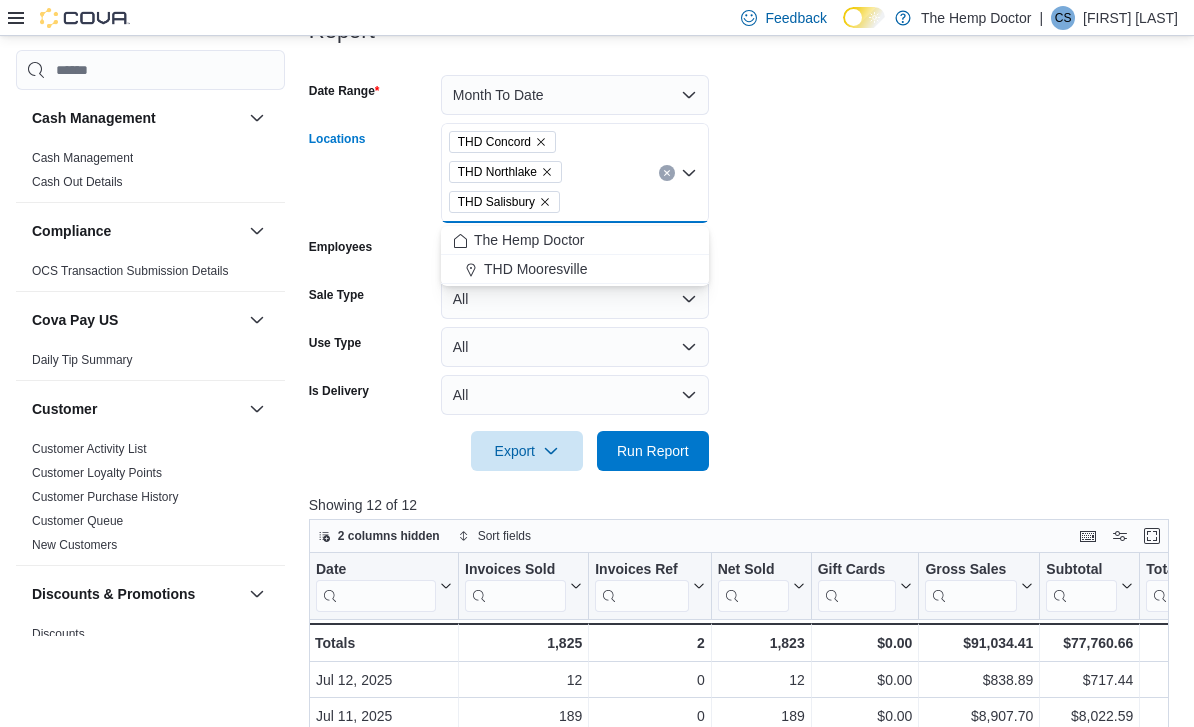 click 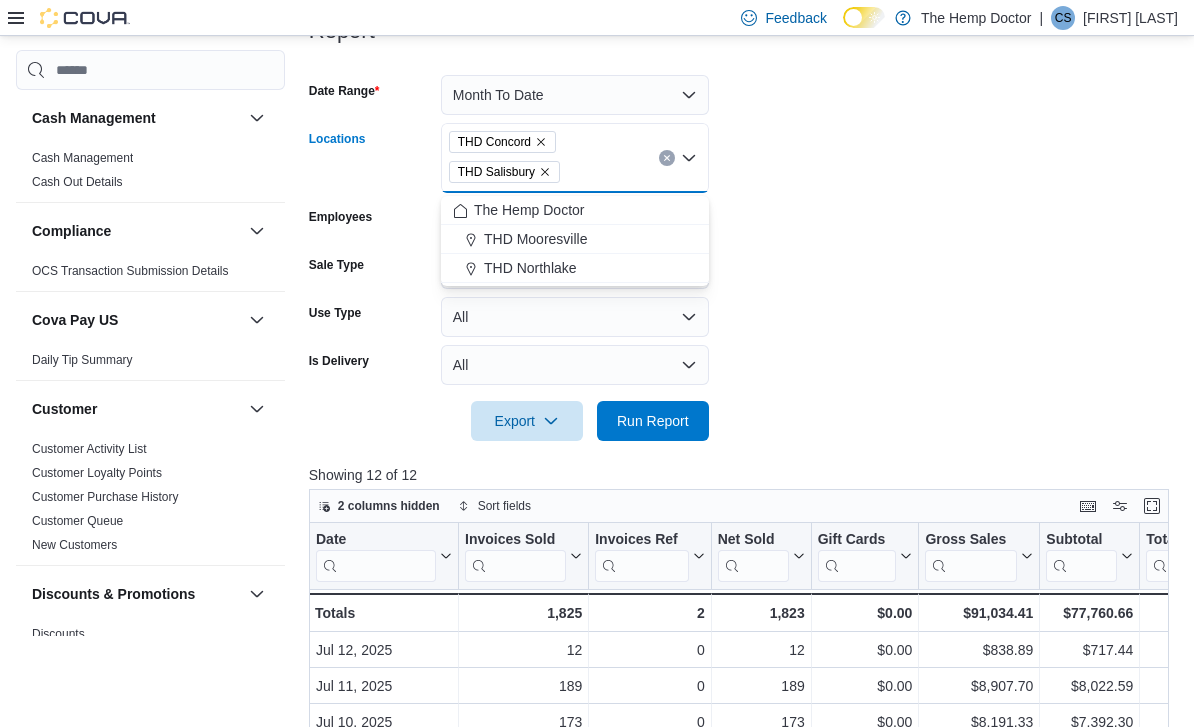 click 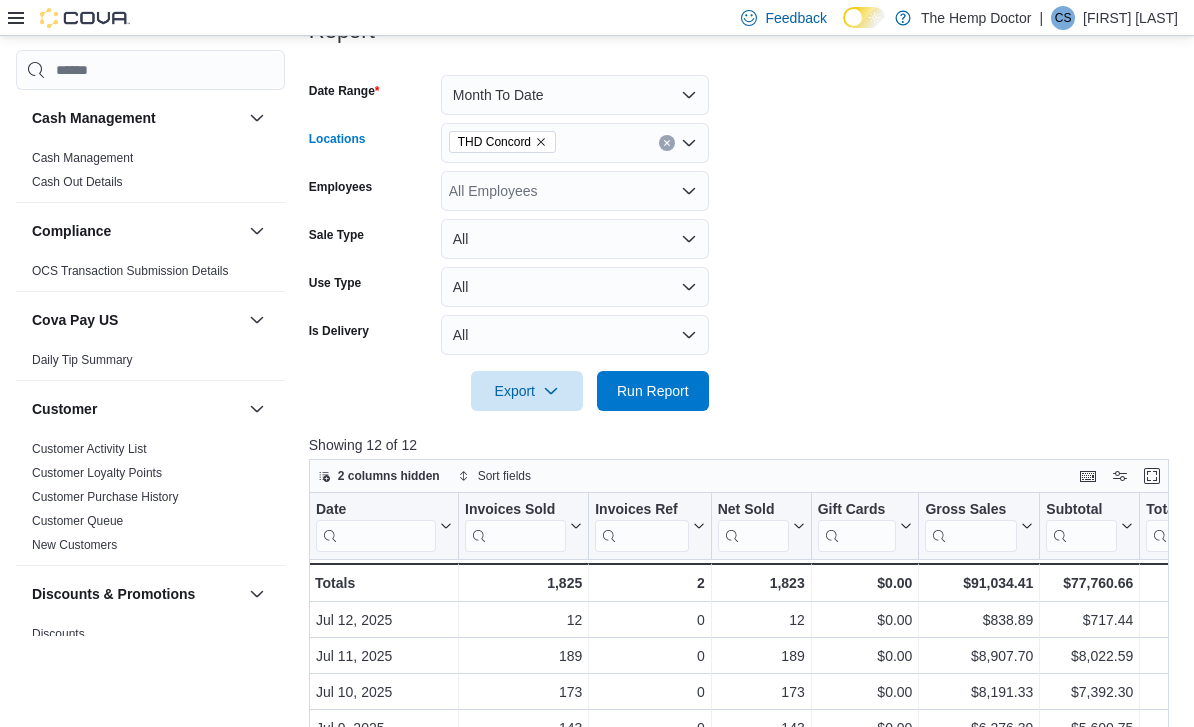 click on "Date Range Month To Date Locations THD Concord Combo box. Selected. THD Concord. Press Backspace to delete THD Concord. Combo box input. All Locations. Type some text or, to display a list of choices, press Down Arrow. To exit the list of choices, press Escape. Employees All Employees Sale Type All Use Type All Is Delivery All Export  Run Report" at bounding box center [743, 231] 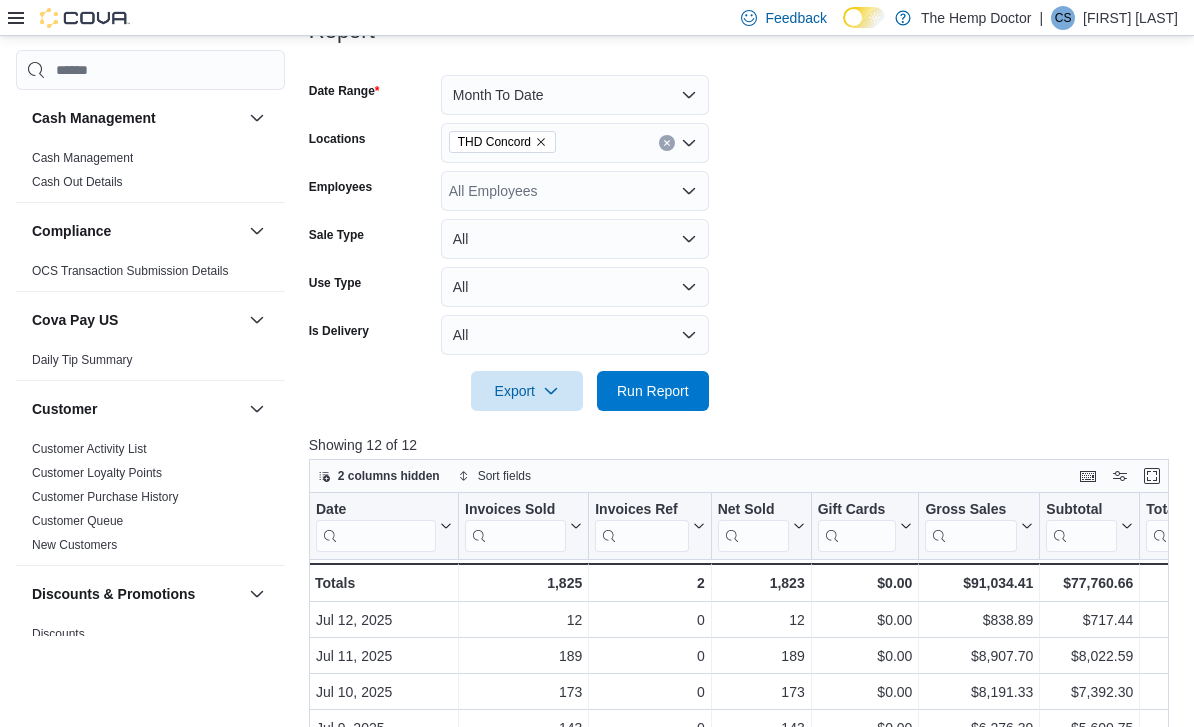 click on "Run Report" at bounding box center [653, 391] 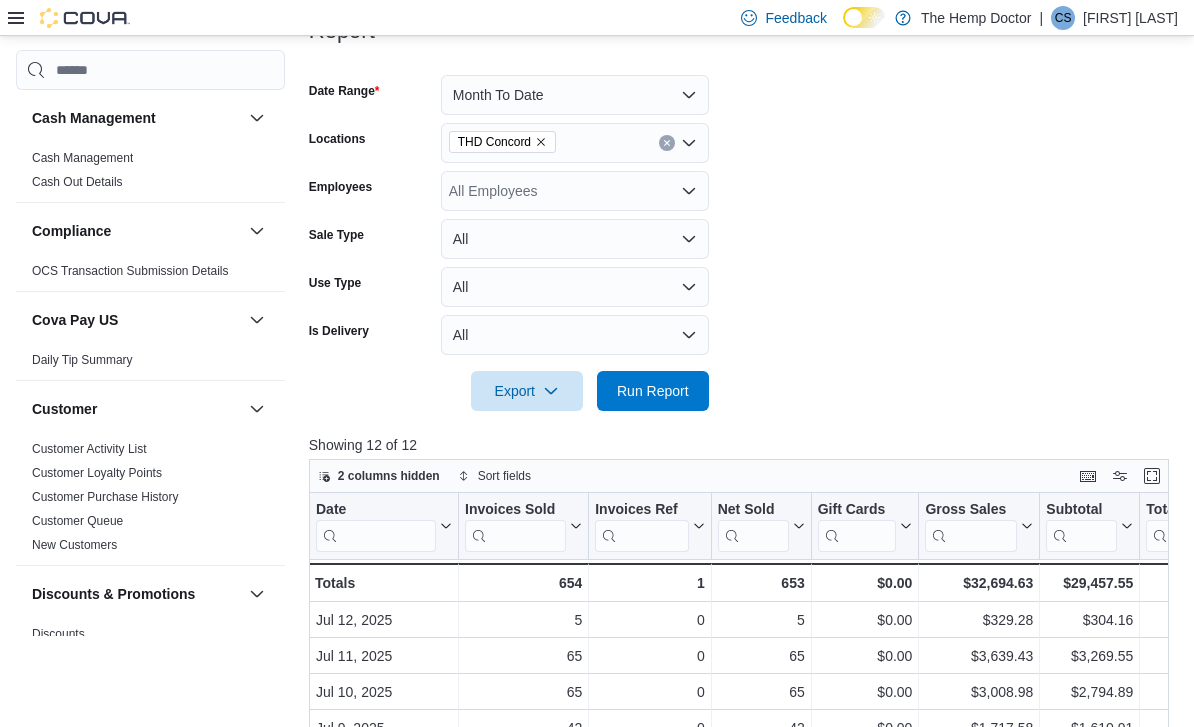click 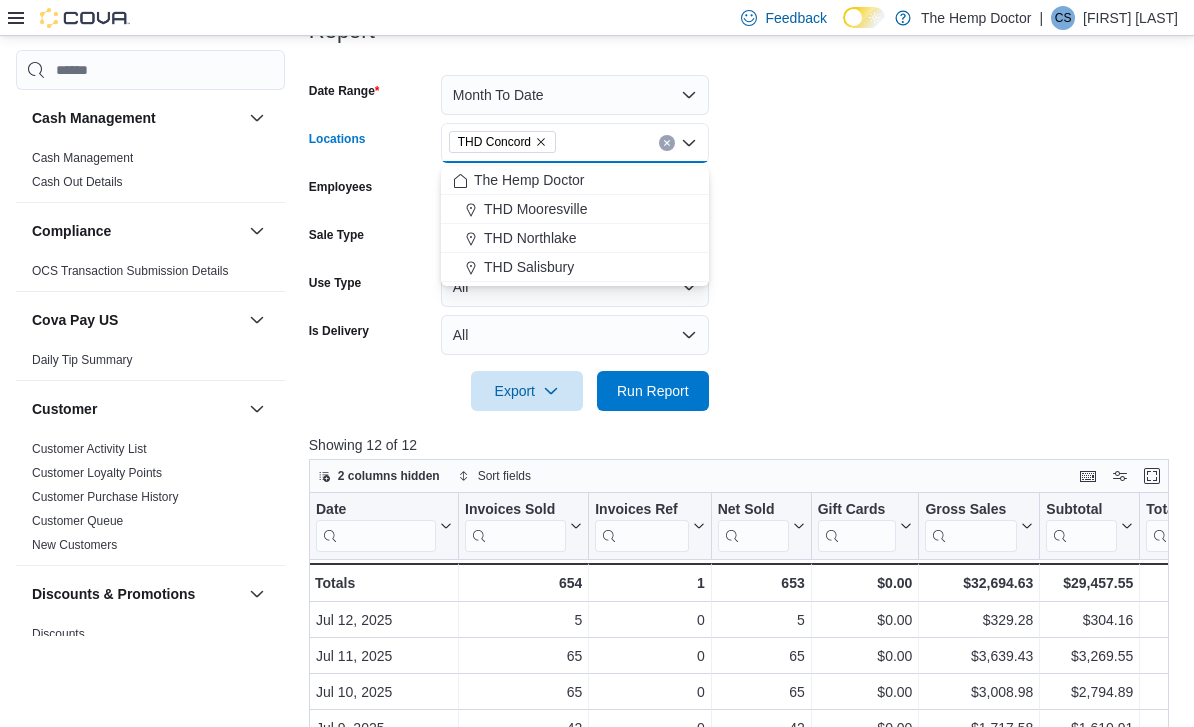 click on "THD Mooresville" at bounding box center [575, 209] 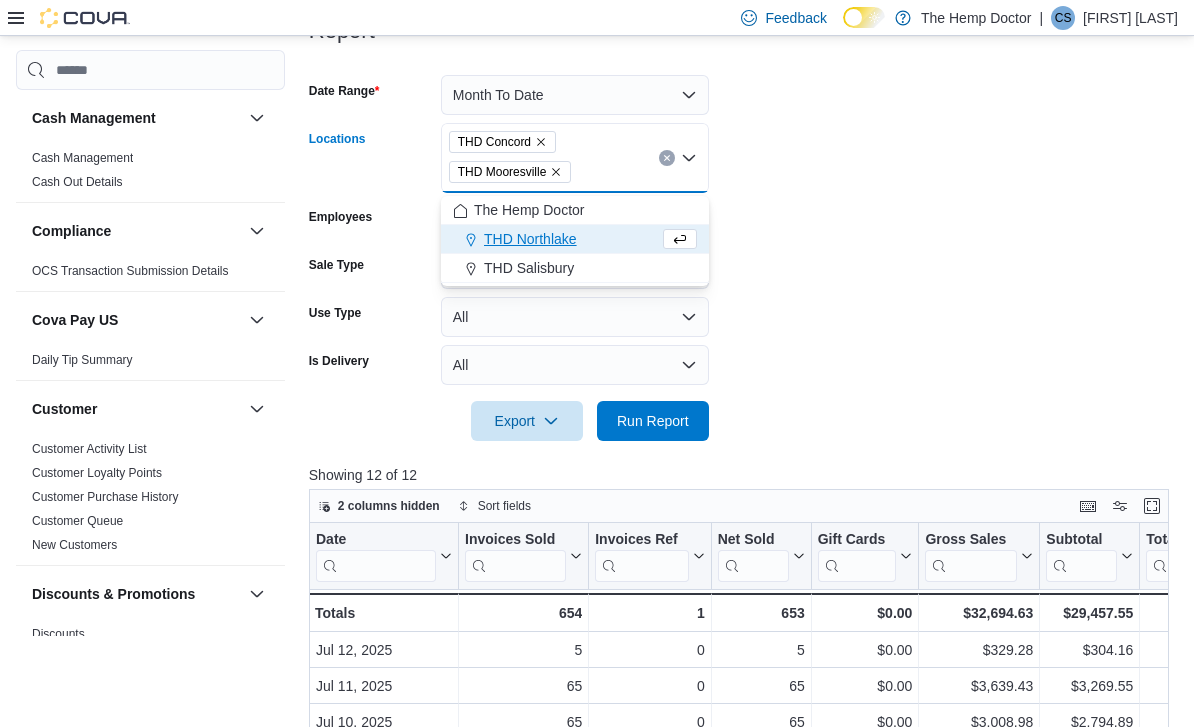 click on "THD Concord" at bounding box center (502, 142) 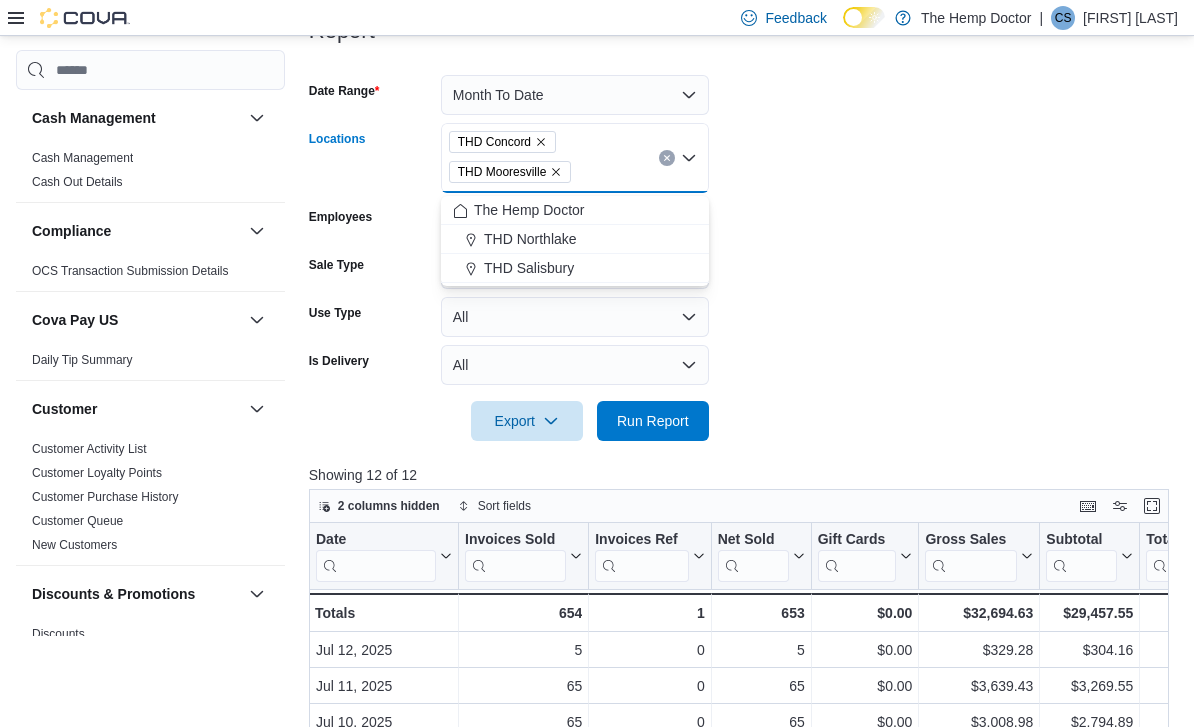 click 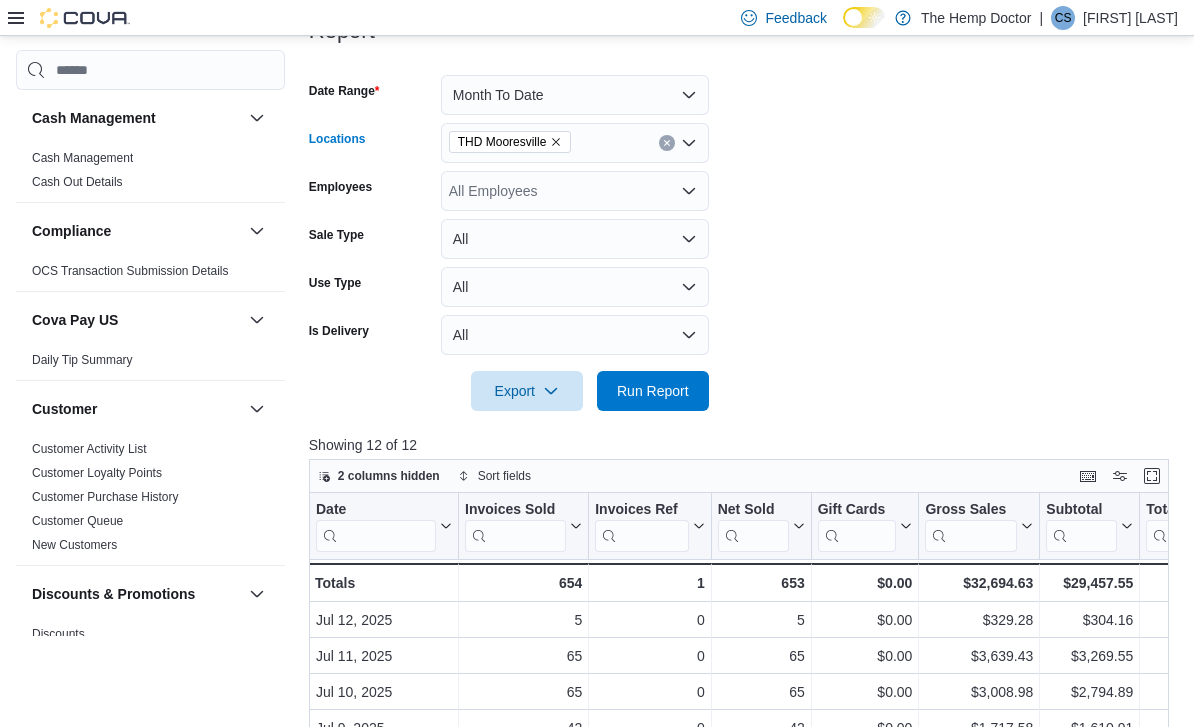 click on "Date Range Month To Date Locations THD Mooresville Combo box. Selected. THD Mooresville. Press Backspace to delete THD Mooresville. Combo box input. All Locations. Type some text or, to display a list of choices, press Down Arrow. To exit the list of choices, press Escape. Employees All Employees Sale Type All Use Type All Is Delivery All Export  Run Report" at bounding box center [743, 231] 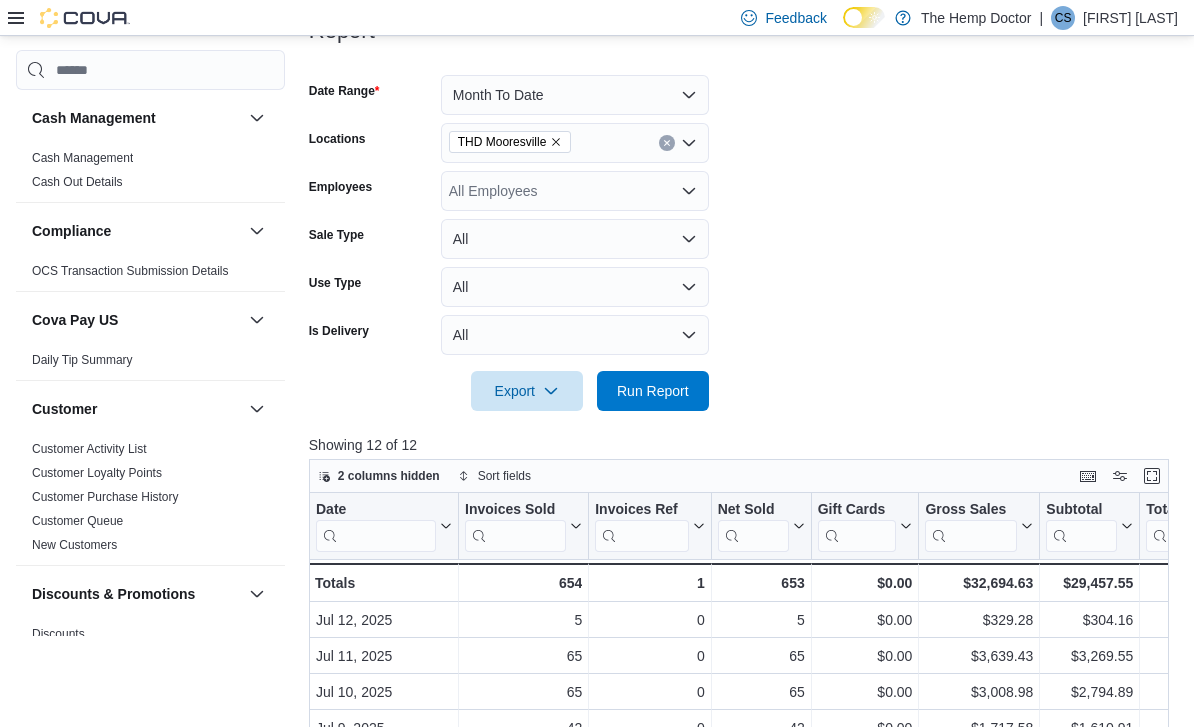 click on "Run Report" at bounding box center [653, 391] 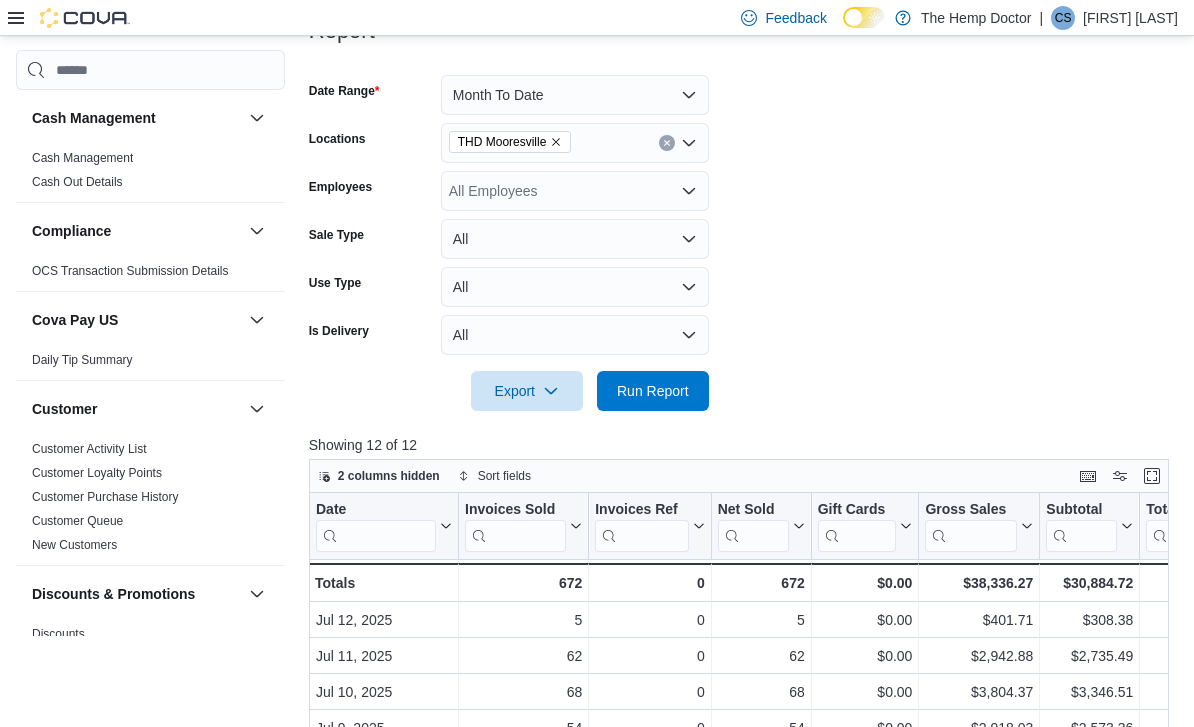 click 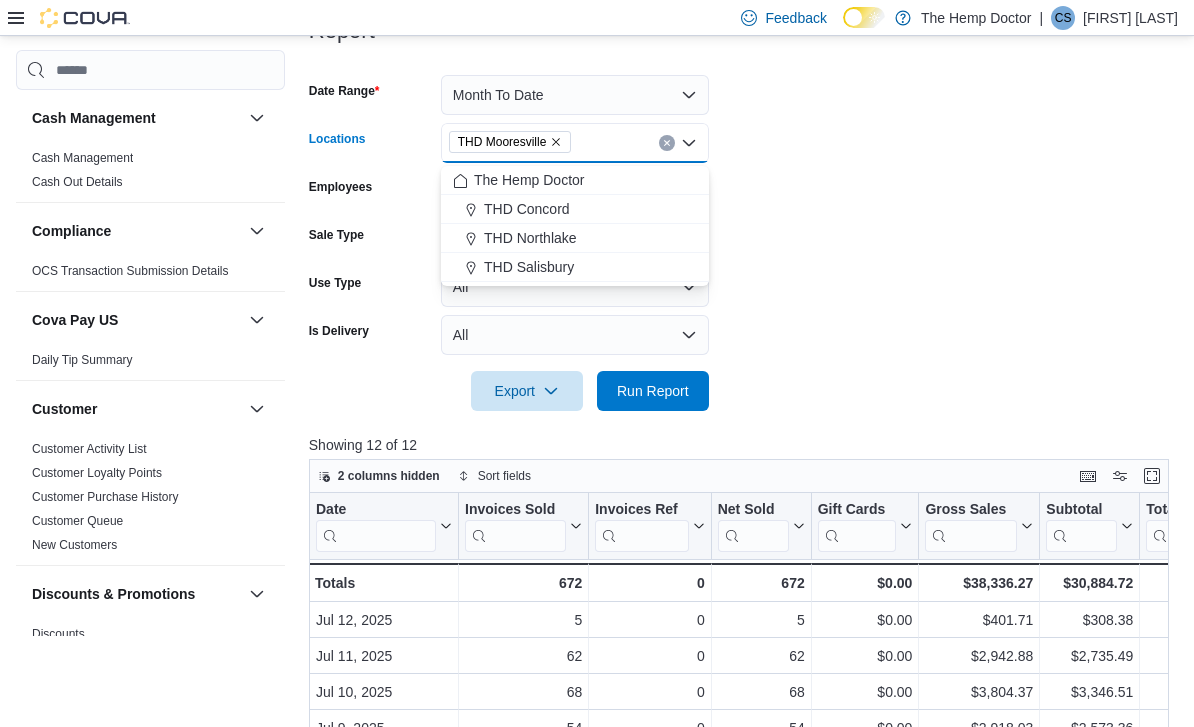 click on "Date Range Month To Date Locations THD Mooresville Combo box. Selected. THD Mooresville. Press Backspace to delete THD Mooresville. Combo box input. All Locations. Type some text or, to display a list of choices, press Down Arrow. To exit the list of choices, press Escape. Employees All Employees Sale Type All Use Type All Is Delivery All Export  Run Report" at bounding box center (743, 231) 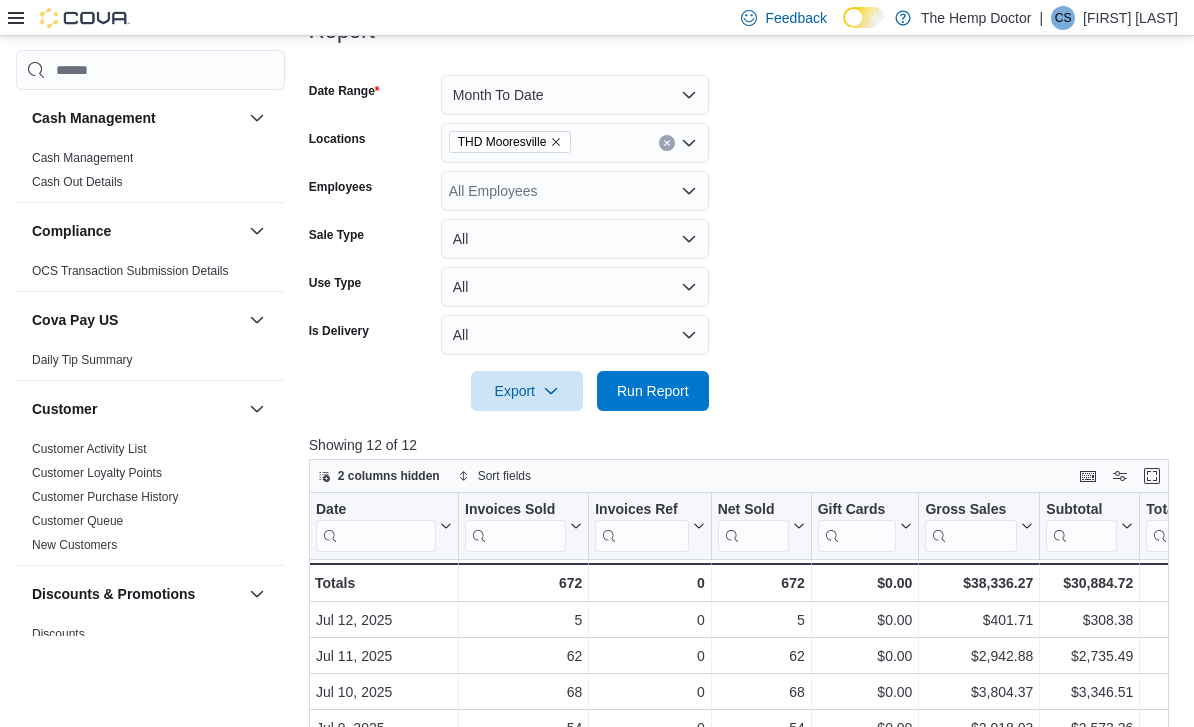 click 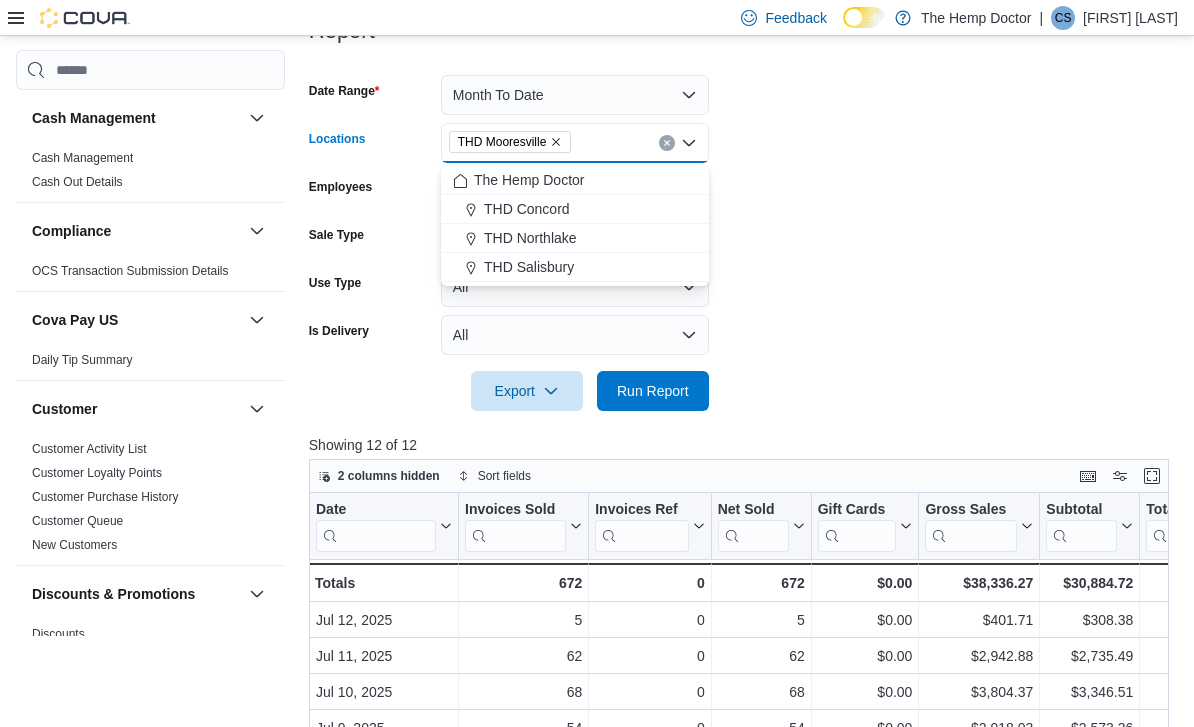 click on "THD Northlake" at bounding box center [575, 238] 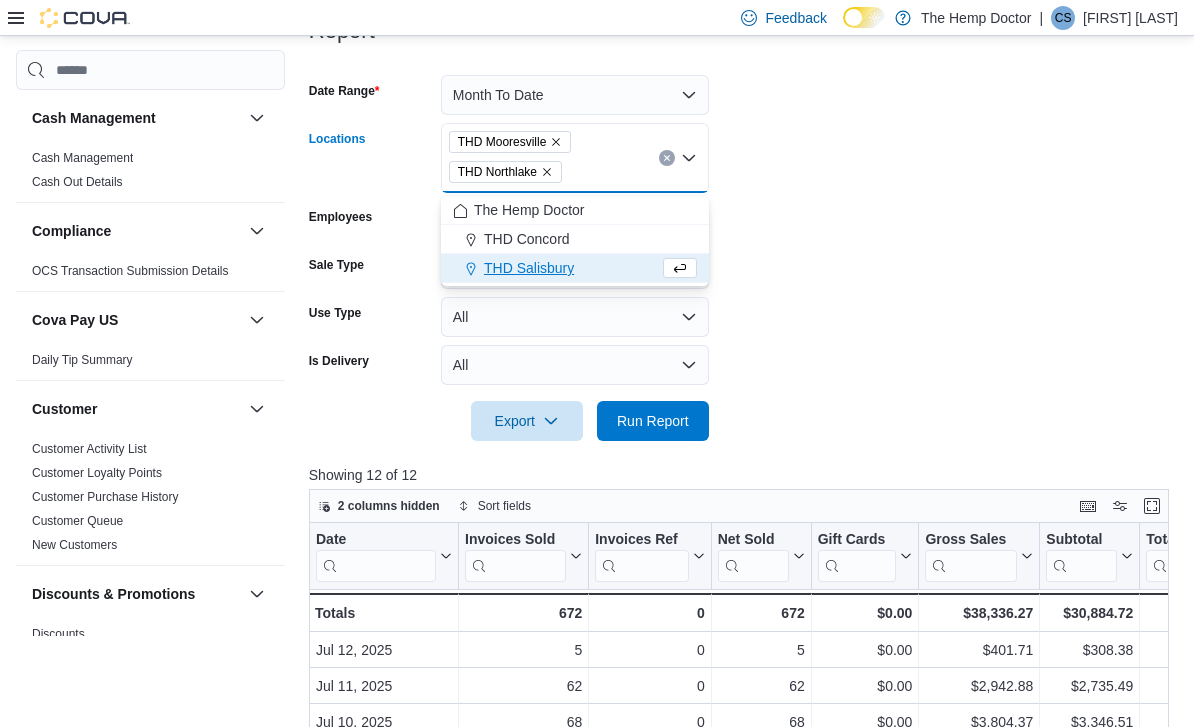 click 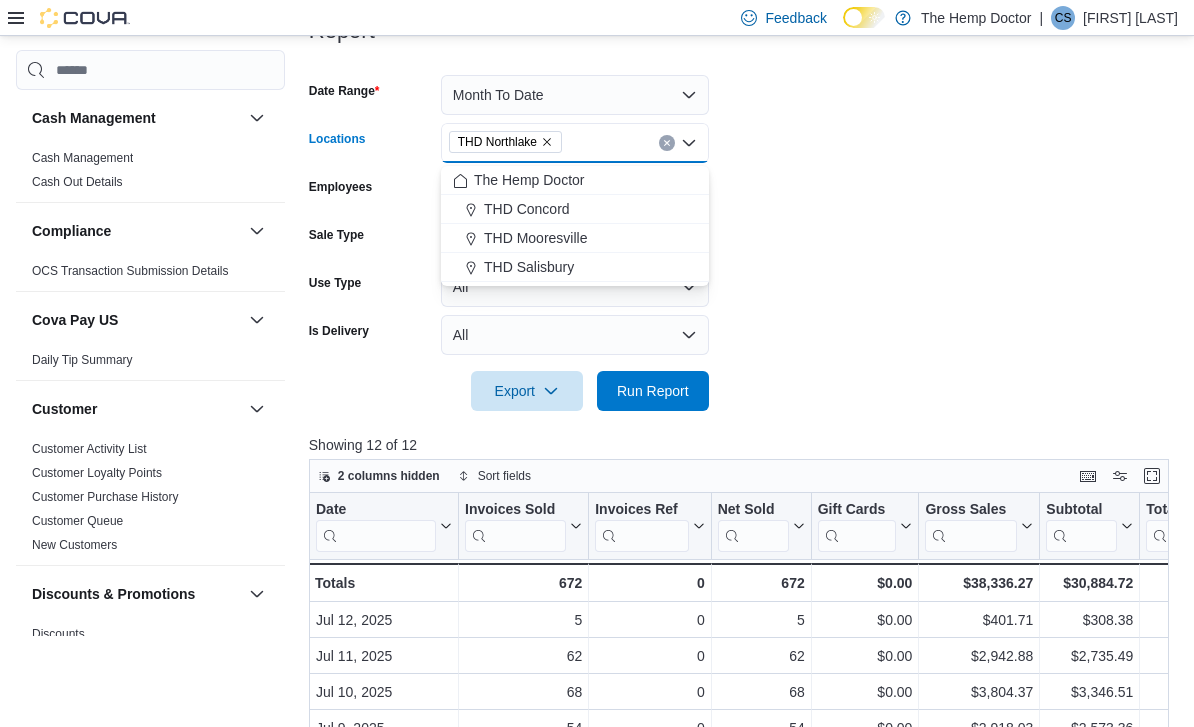 click on "Date Range Month To Date Locations THD Northlake Combo box. Selected. THD Northlake. Press Backspace to delete THD Northlake. Combo box input. All Locations. Type some text or, to display a list of choices, press Down Arrow. To exit the list of choices, press Escape. Employees All Employees Sale Type All Use Type All Is Delivery All Export  Run Report" at bounding box center (743, 231) 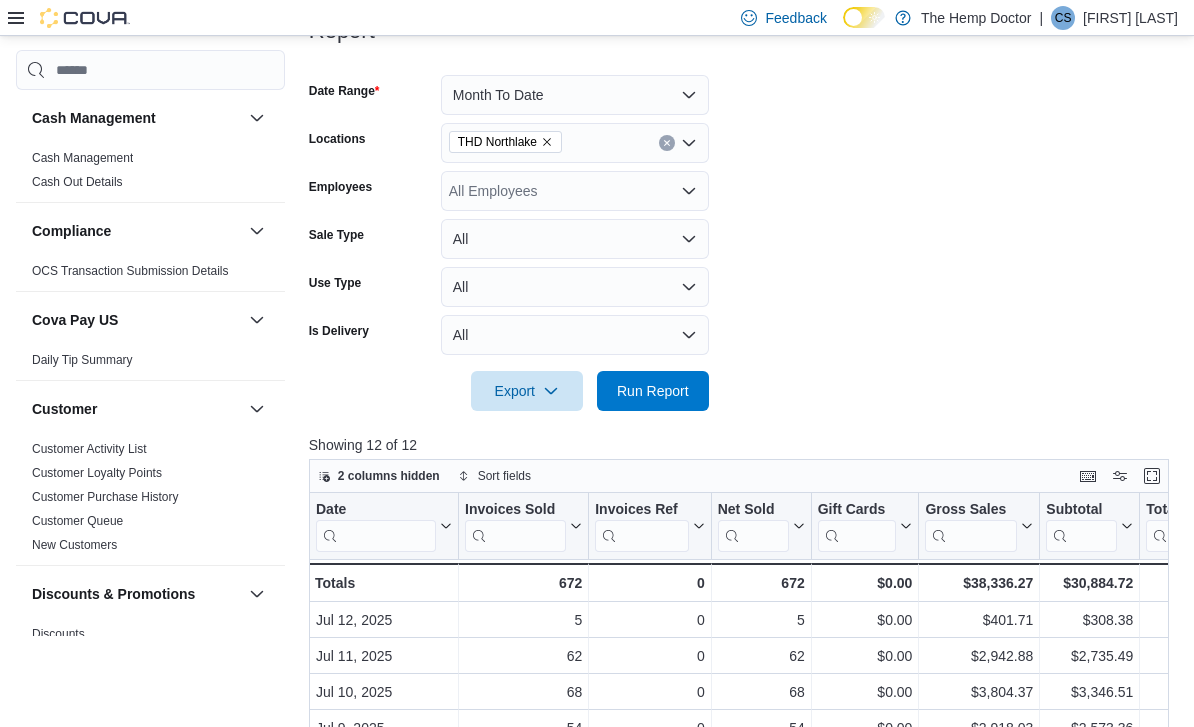 click on "Run Report" at bounding box center [653, 391] 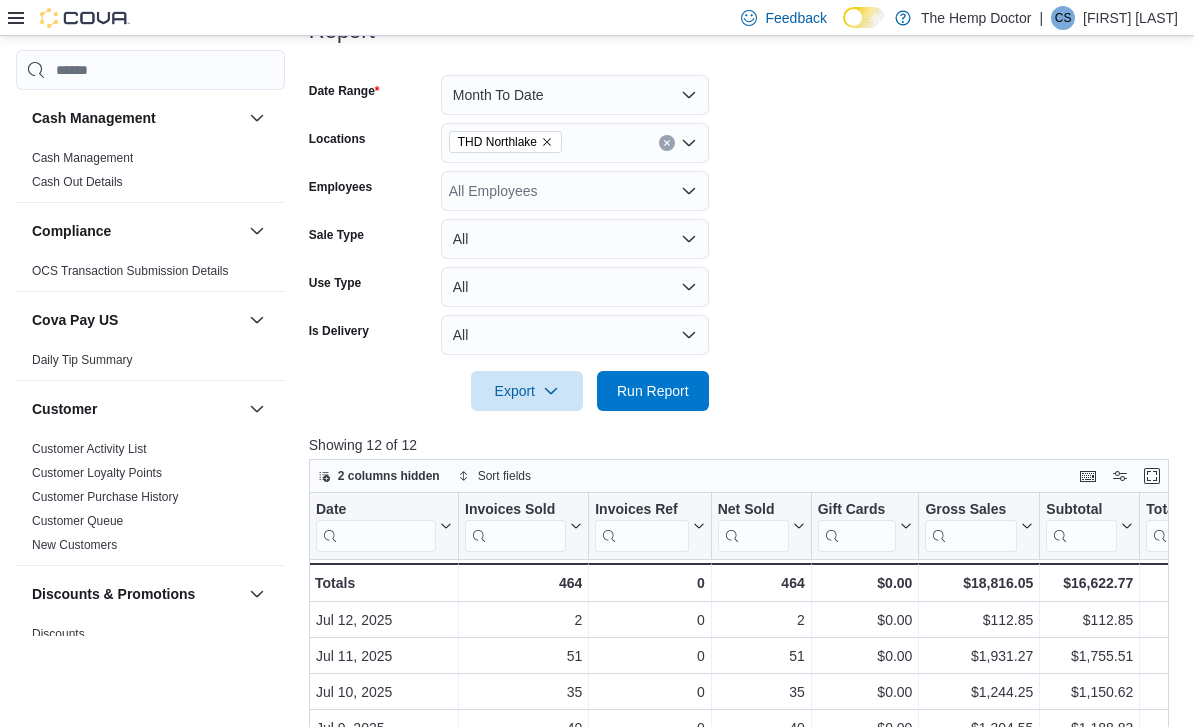 click 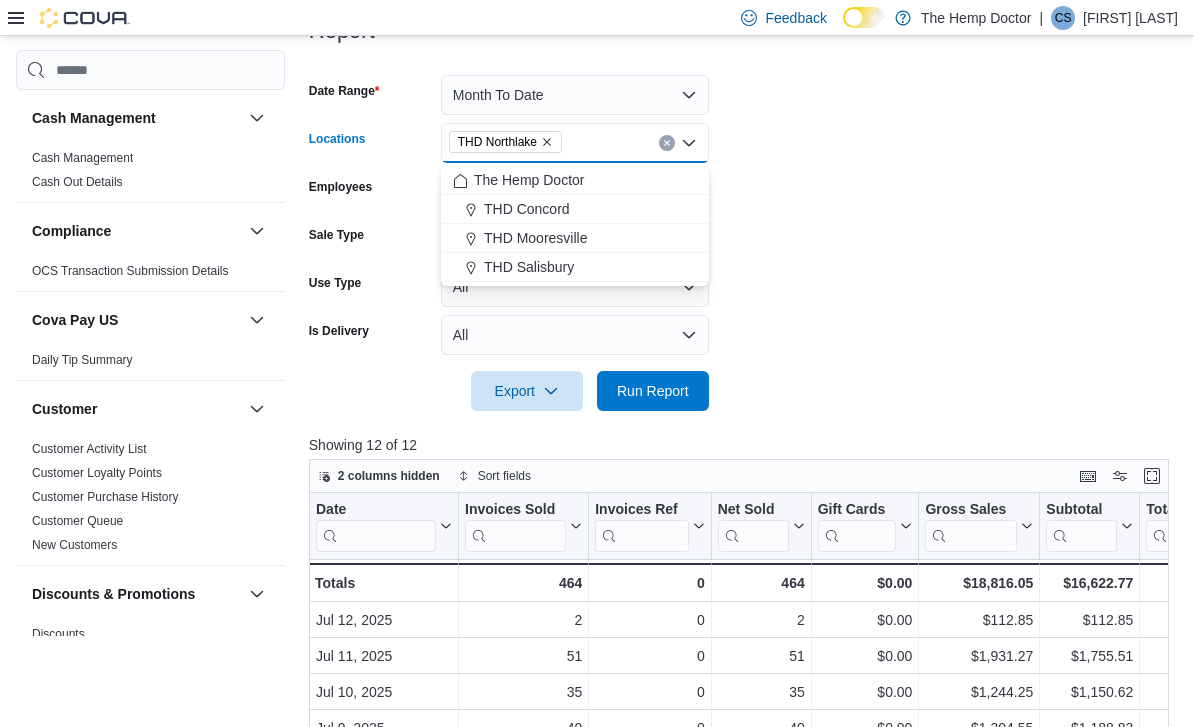 click on "THD Salisbury" at bounding box center (575, 267) 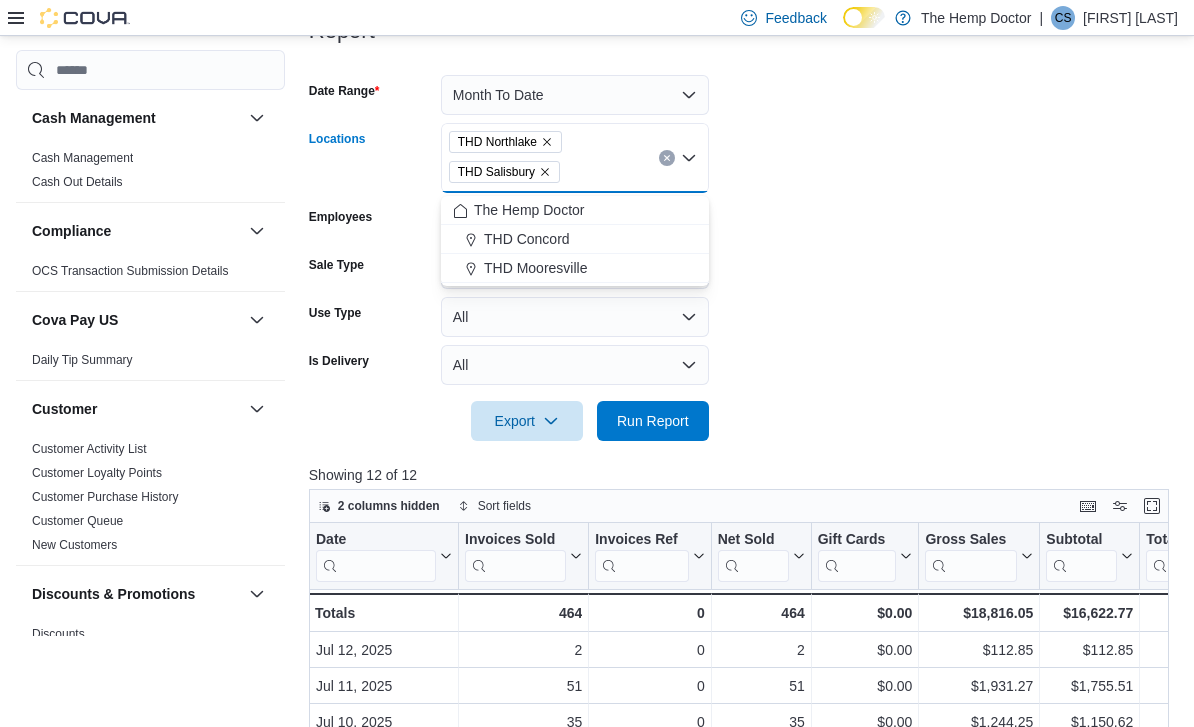 click 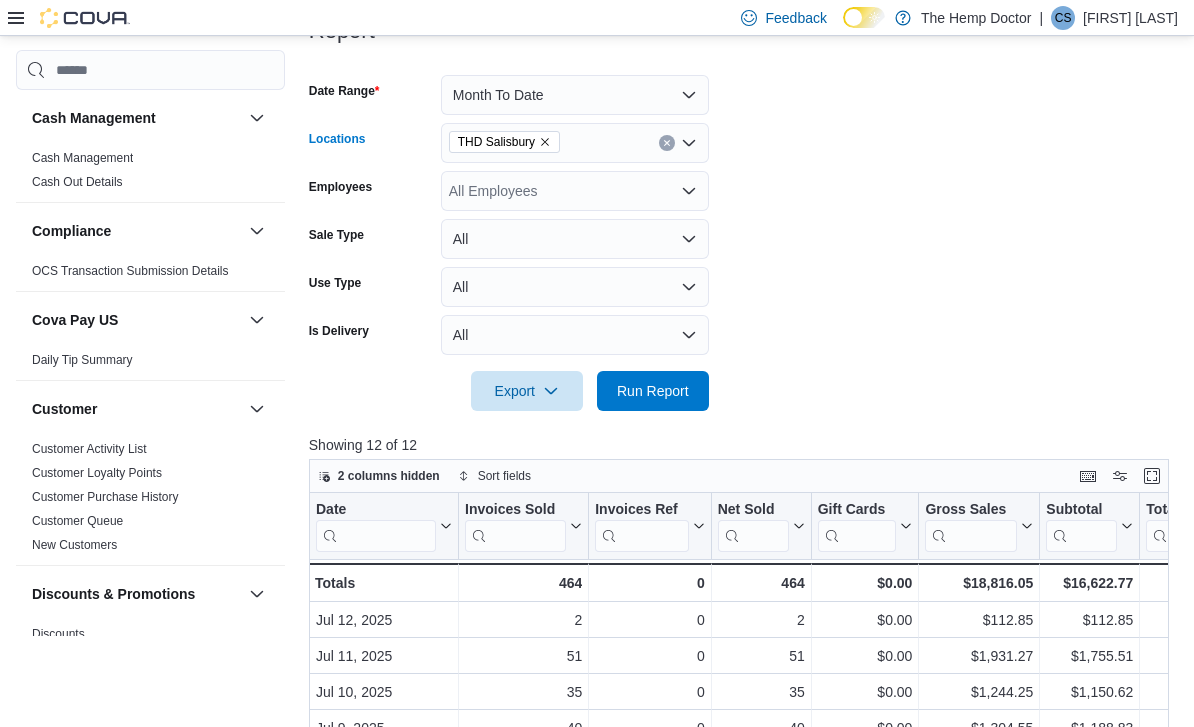 click on "Date Range Month To Date Locations THD Salisbury Combo box. Selected. THD Salisbury. Press Backspace to delete THD Salisbury. Combo box input. All Locations. Type some text or, to display a list of choices, press Down Arrow. To exit the list of choices, press Escape. Employees All Employees Sale Type All Use Type All Is Delivery All Export  Run Report" at bounding box center [743, 231] 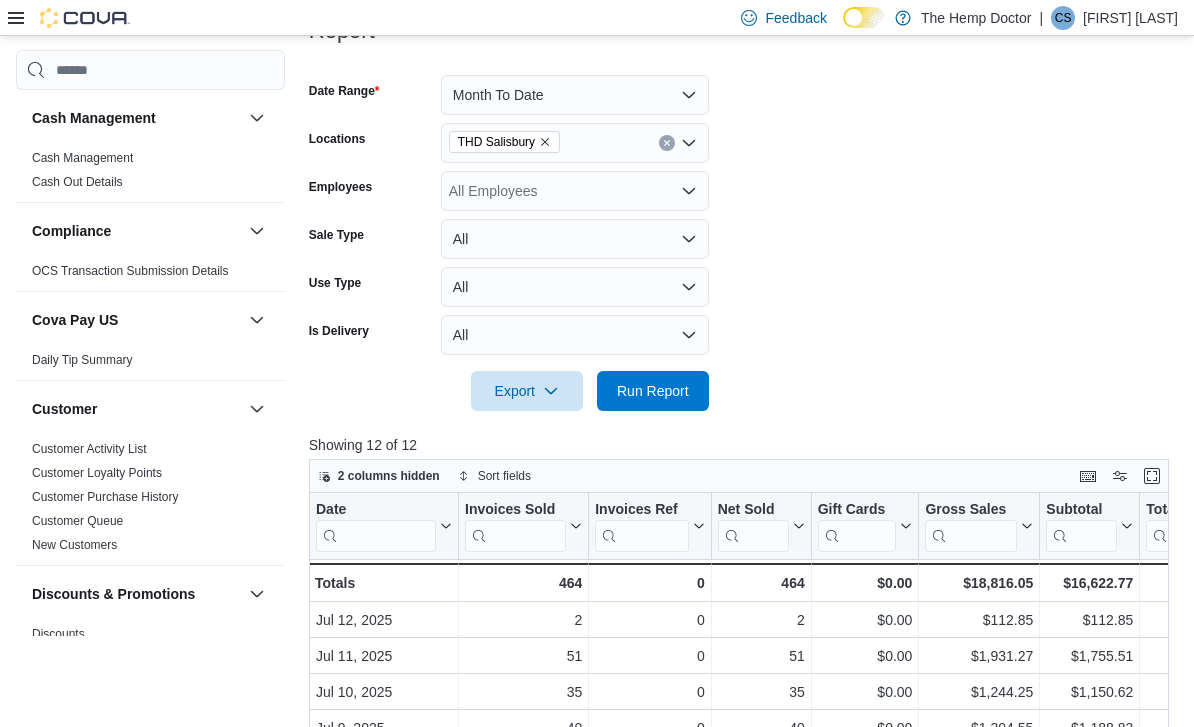 click on "Run Report" at bounding box center (653, 391) 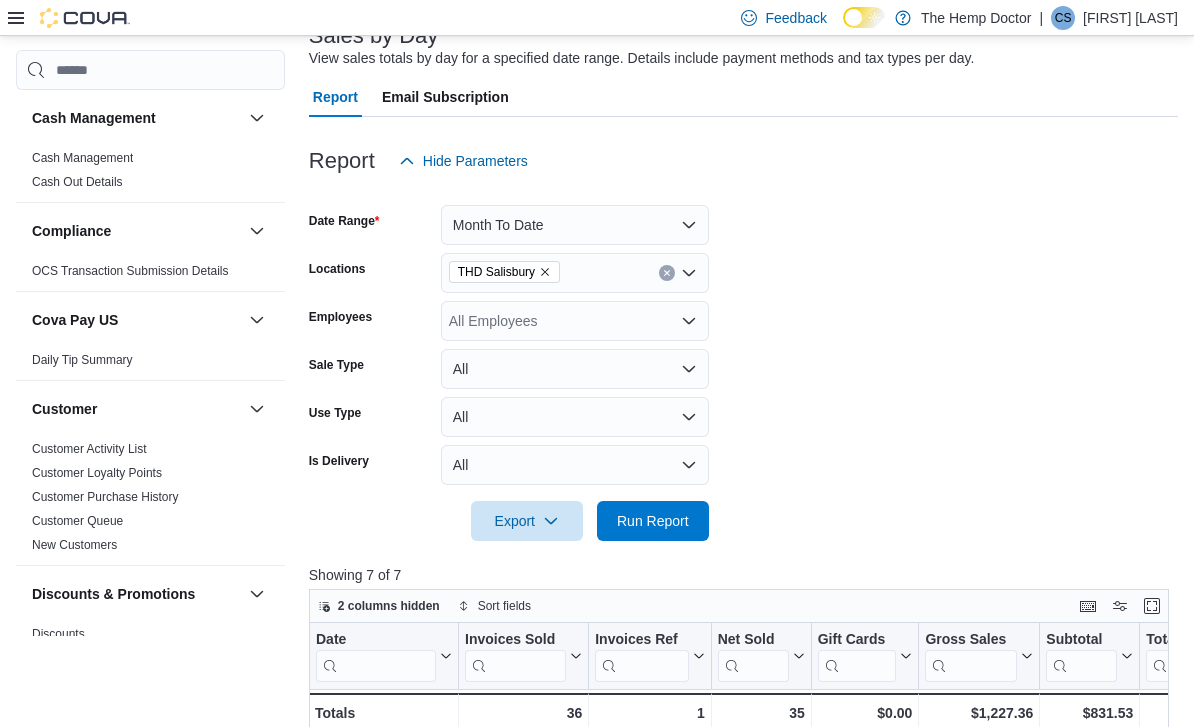 scroll, scrollTop: 0, scrollLeft: 0, axis: both 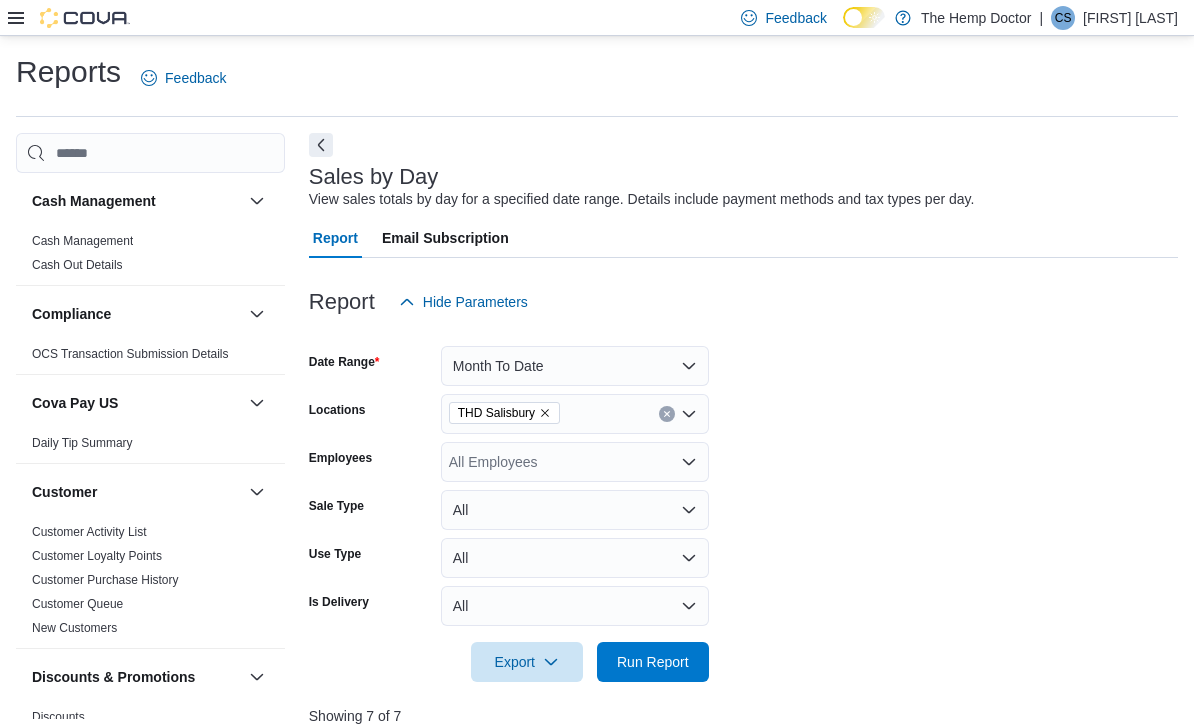 click on "Run Report" at bounding box center [653, 662] 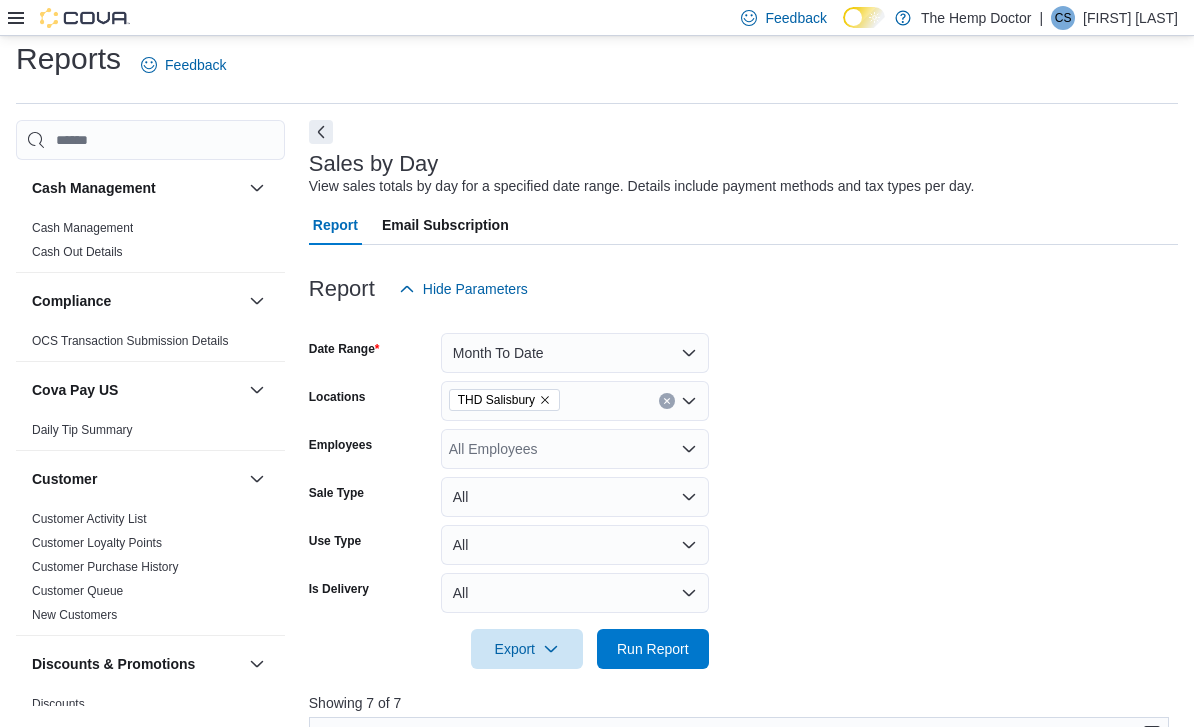 scroll, scrollTop: 0, scrollLeft: 0, axis: both 